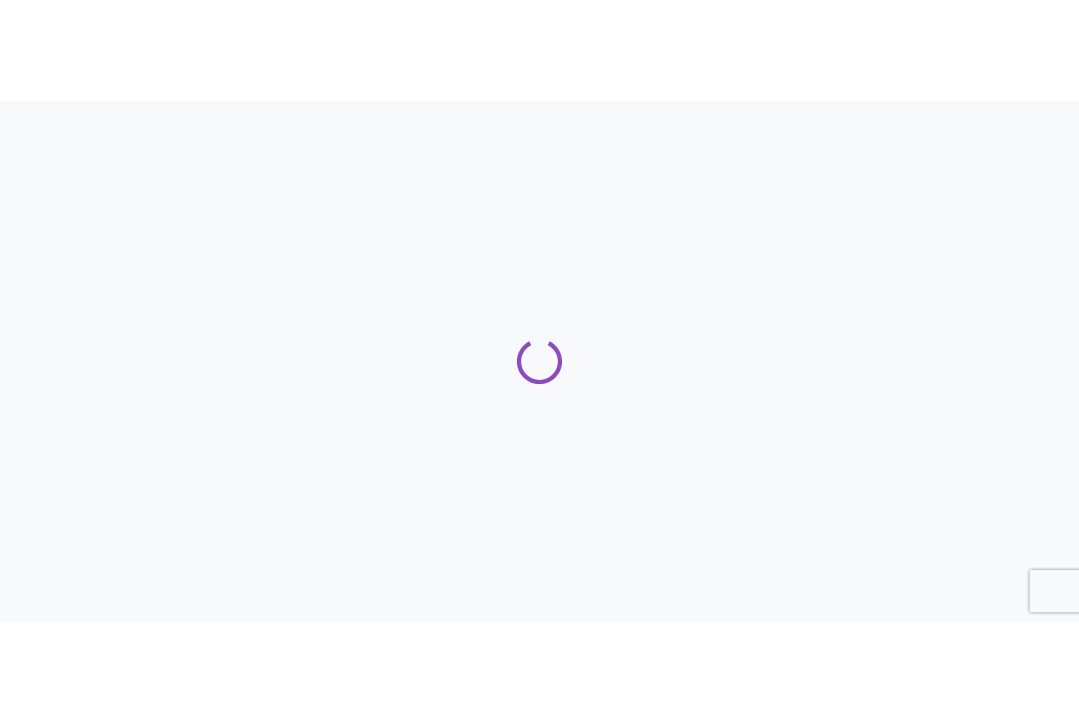 scroll, scrollTop: 0, scrollLeft: 0, axis: both 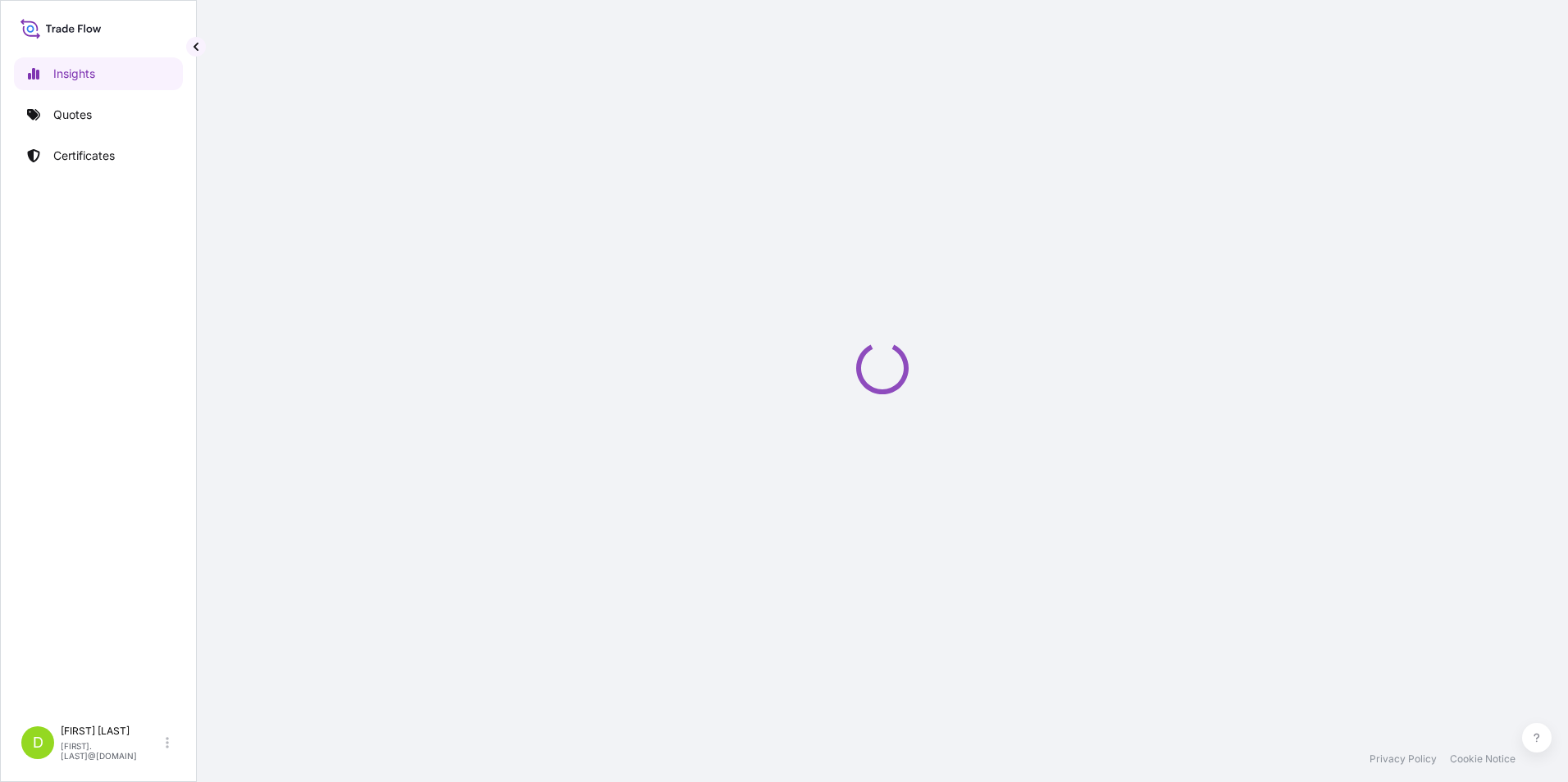 select on "2025" 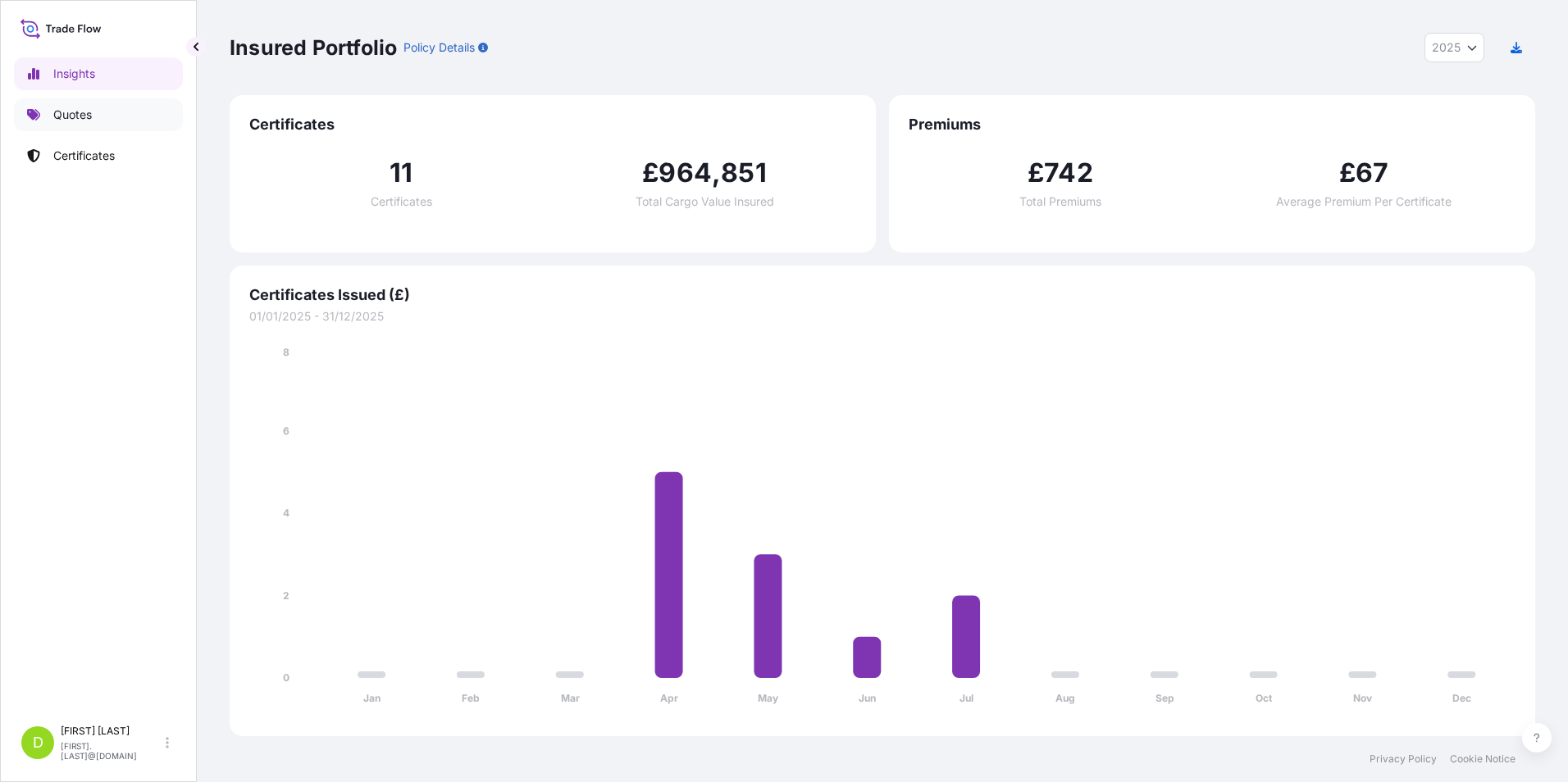 click on "Quotes" at bounding box center [72, 115] 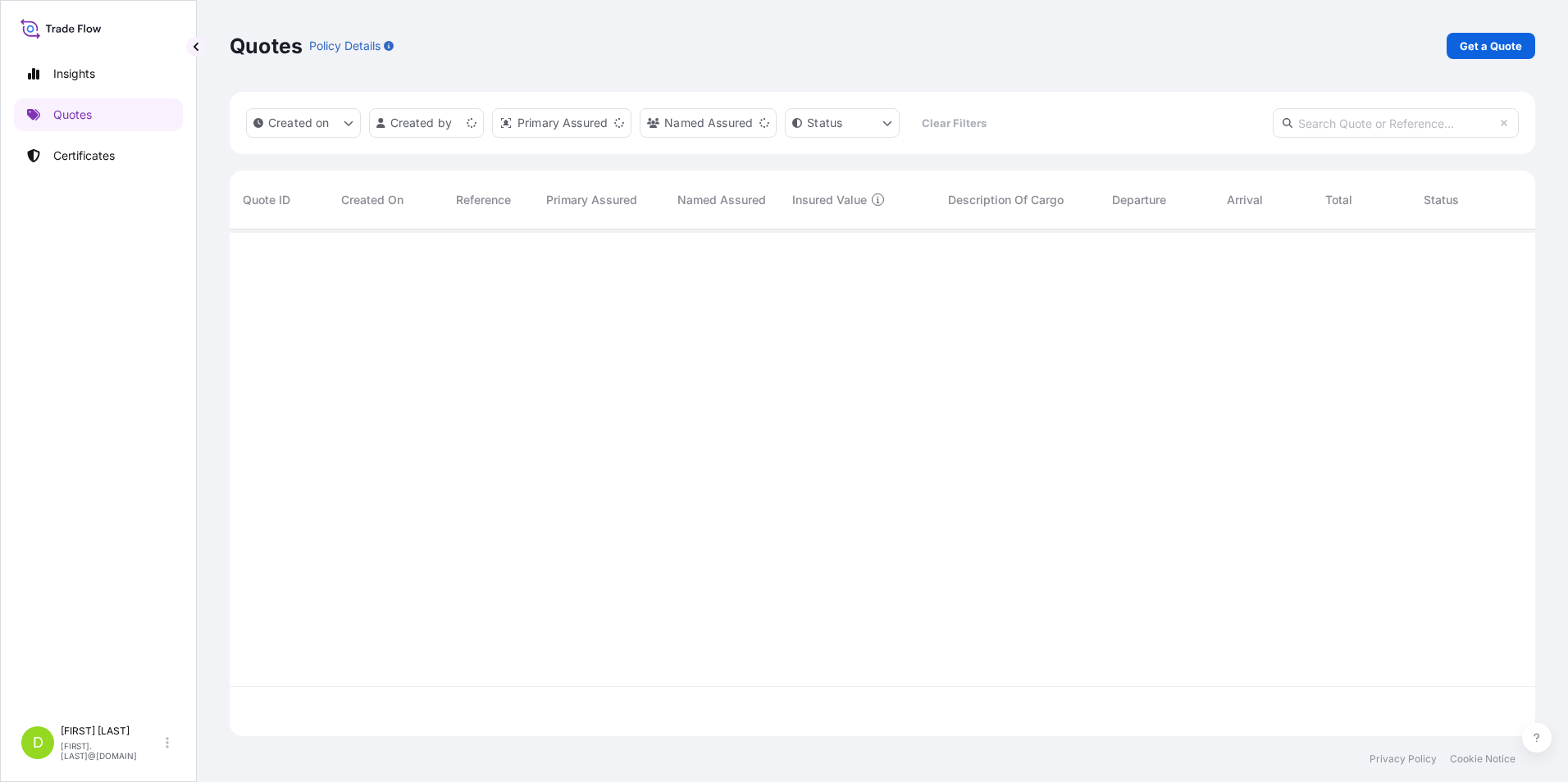 scroll, scrollTop: 13, scrollLeft: 13, axis: both 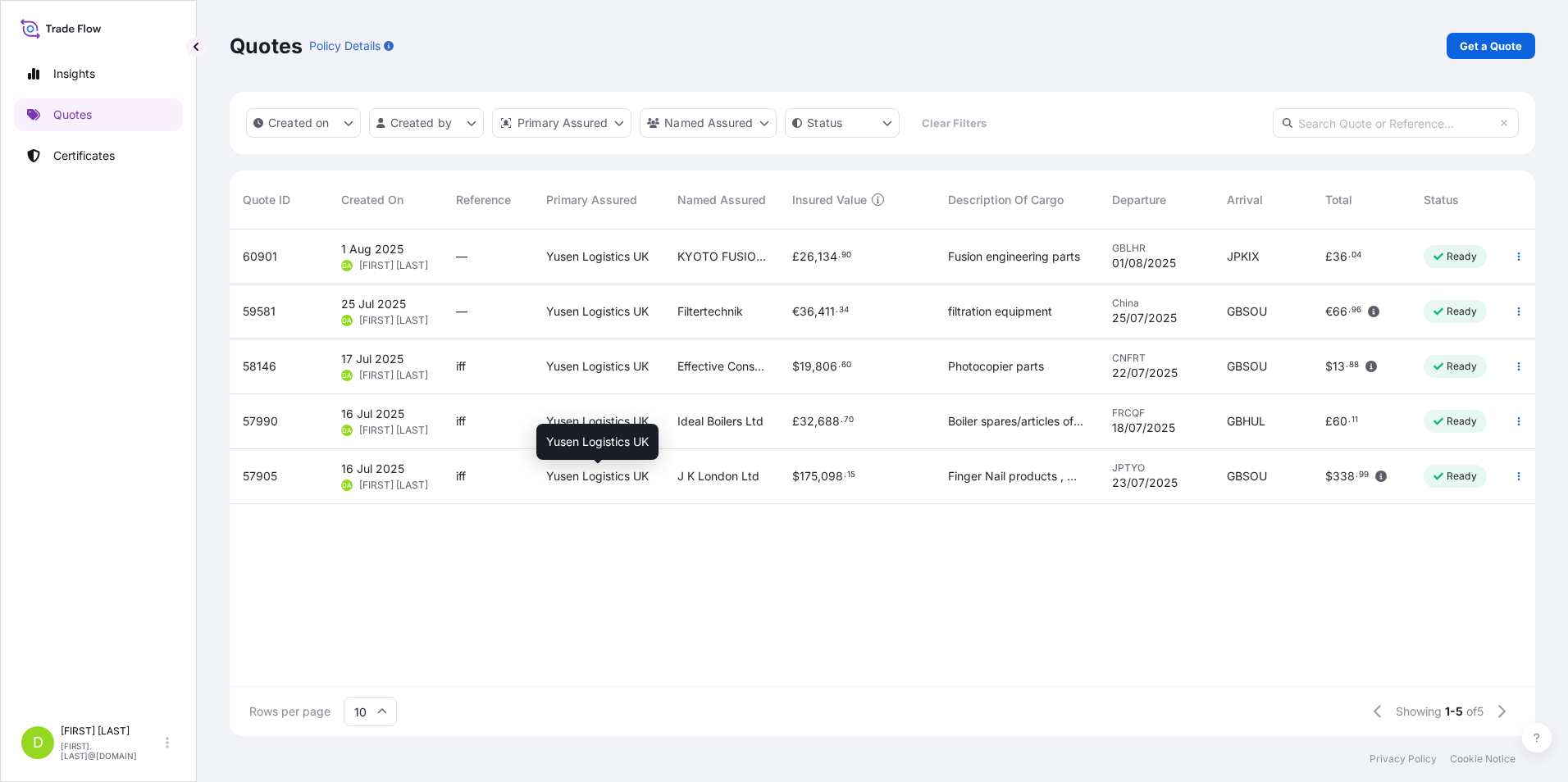 click on "Yusen Logistics UK" at bounding box center (597, 476) 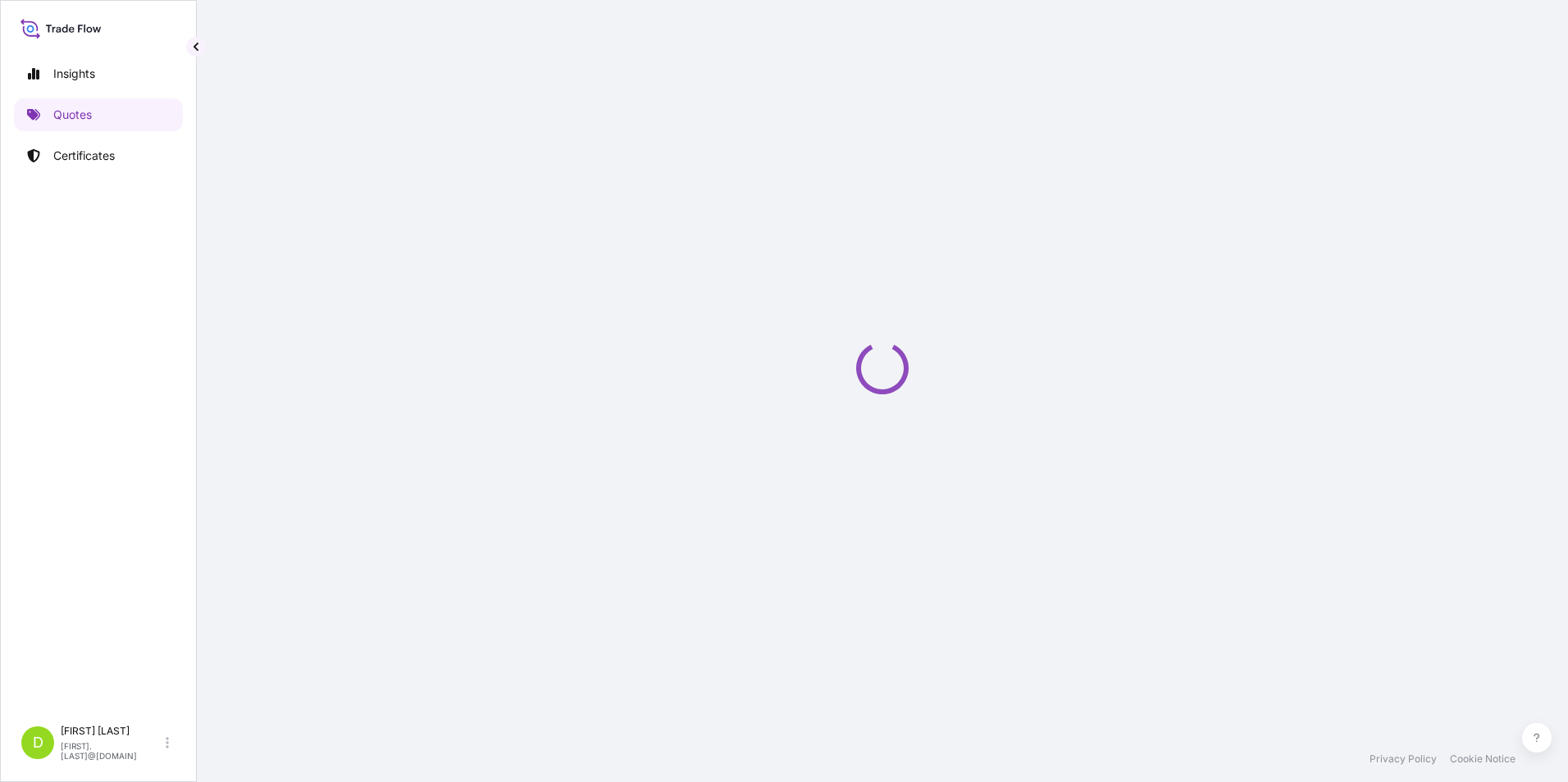 select on "Sea" 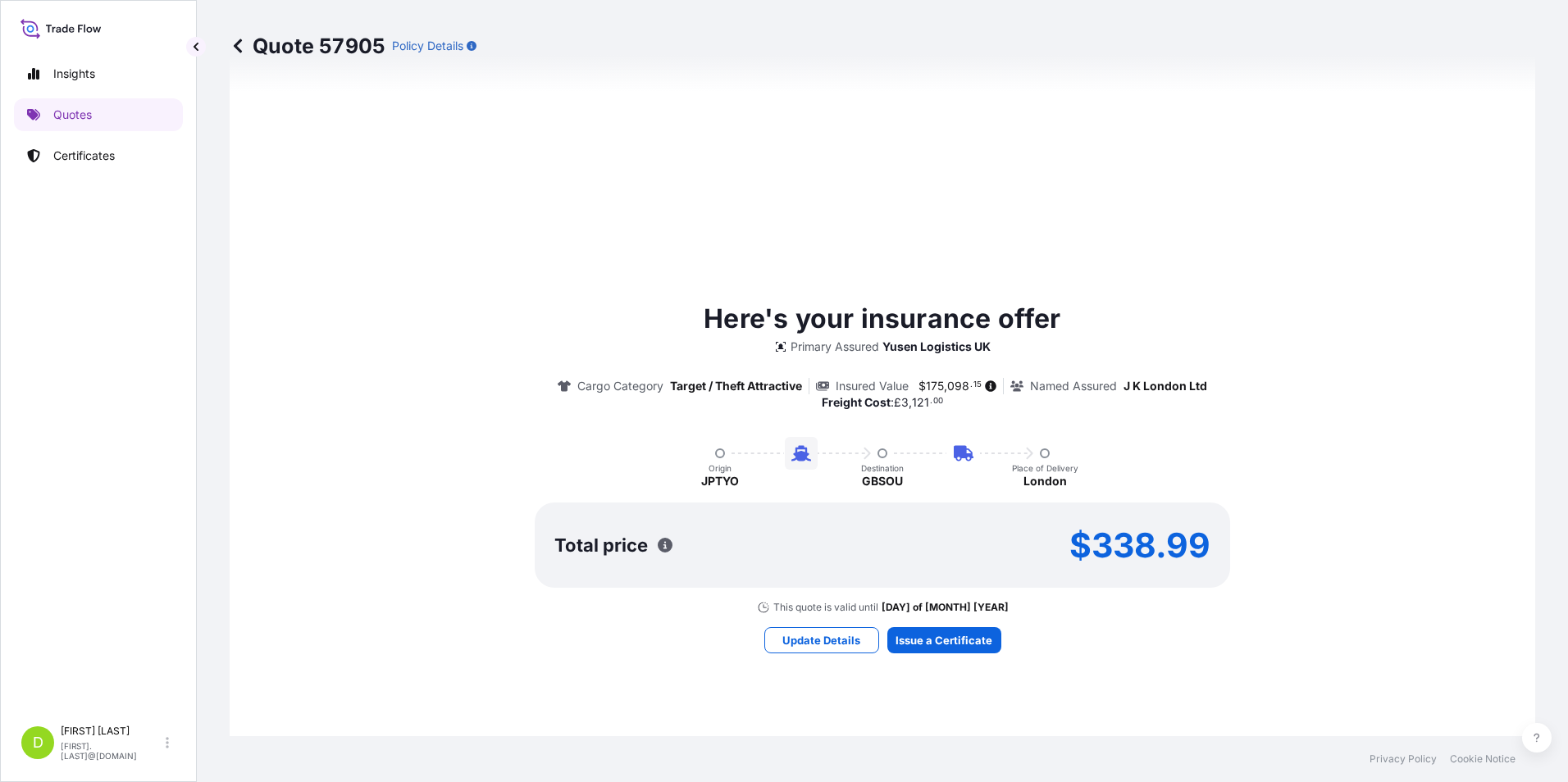 scroll, scrollTop: 821, scrollLeft: 0, axis: vertical 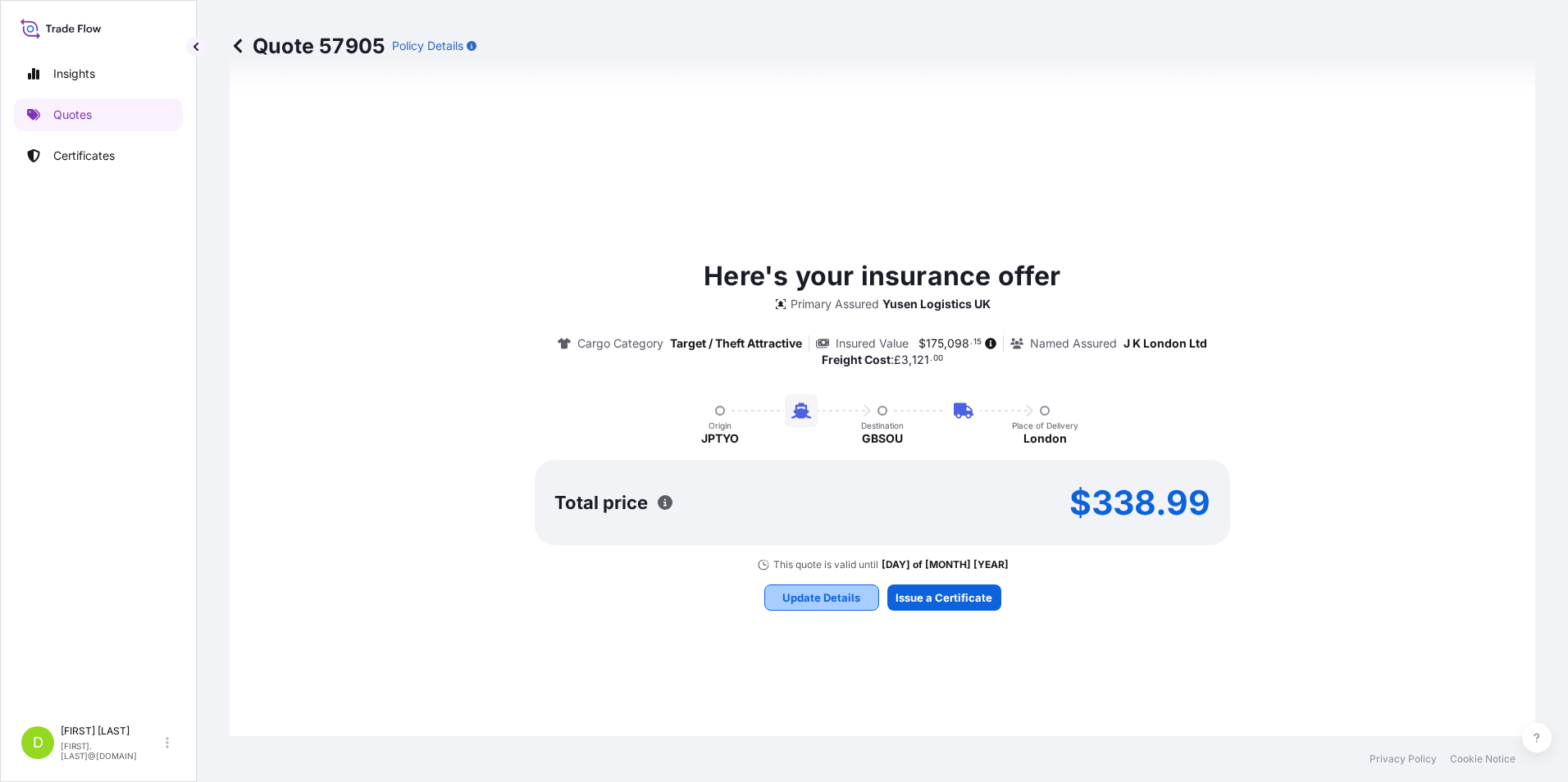 click on "Update Details" at bounding box center (821, 598) 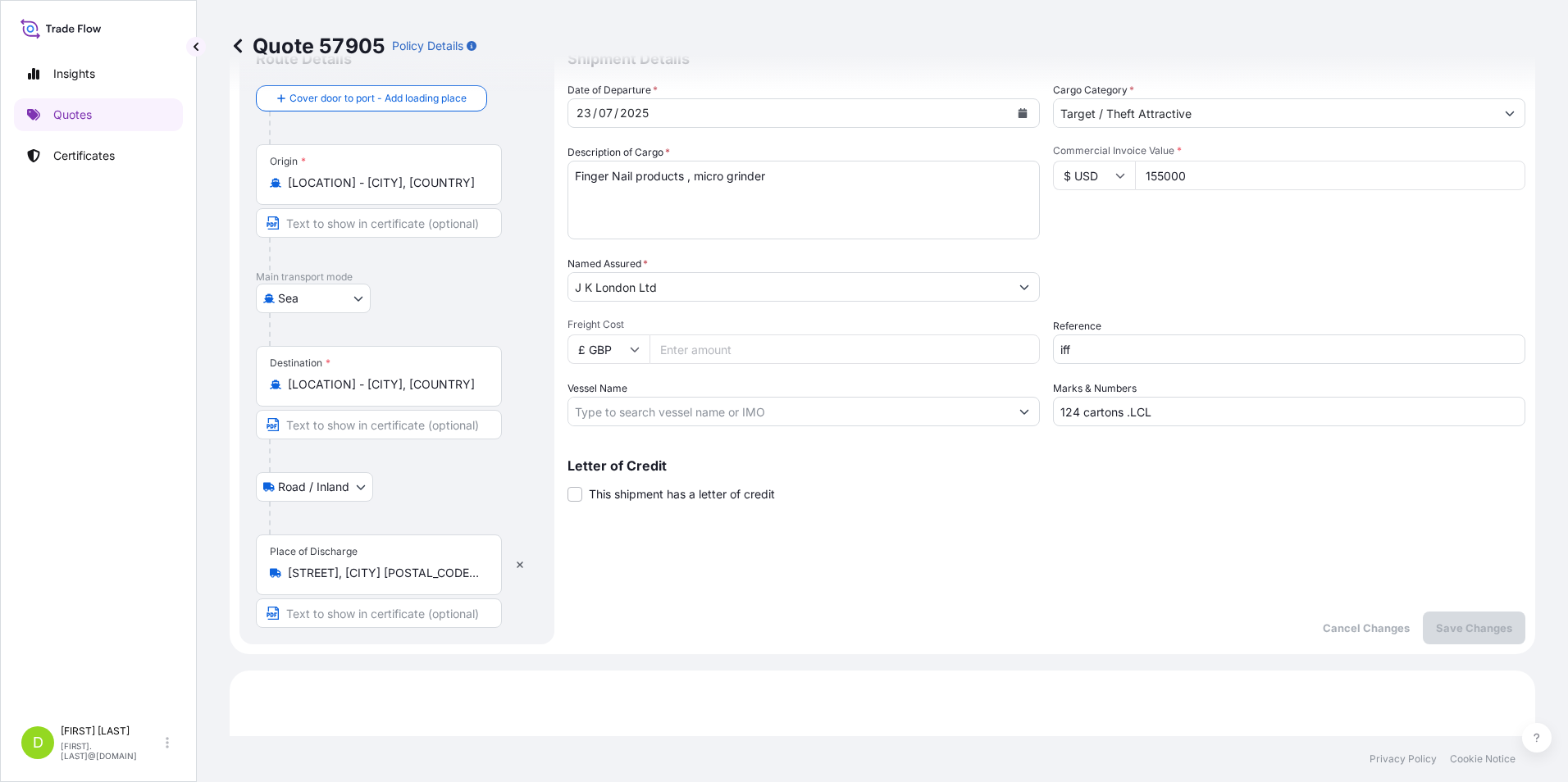 scroll, scrollTop: 26, scrollLeft: 0, axis: vertical 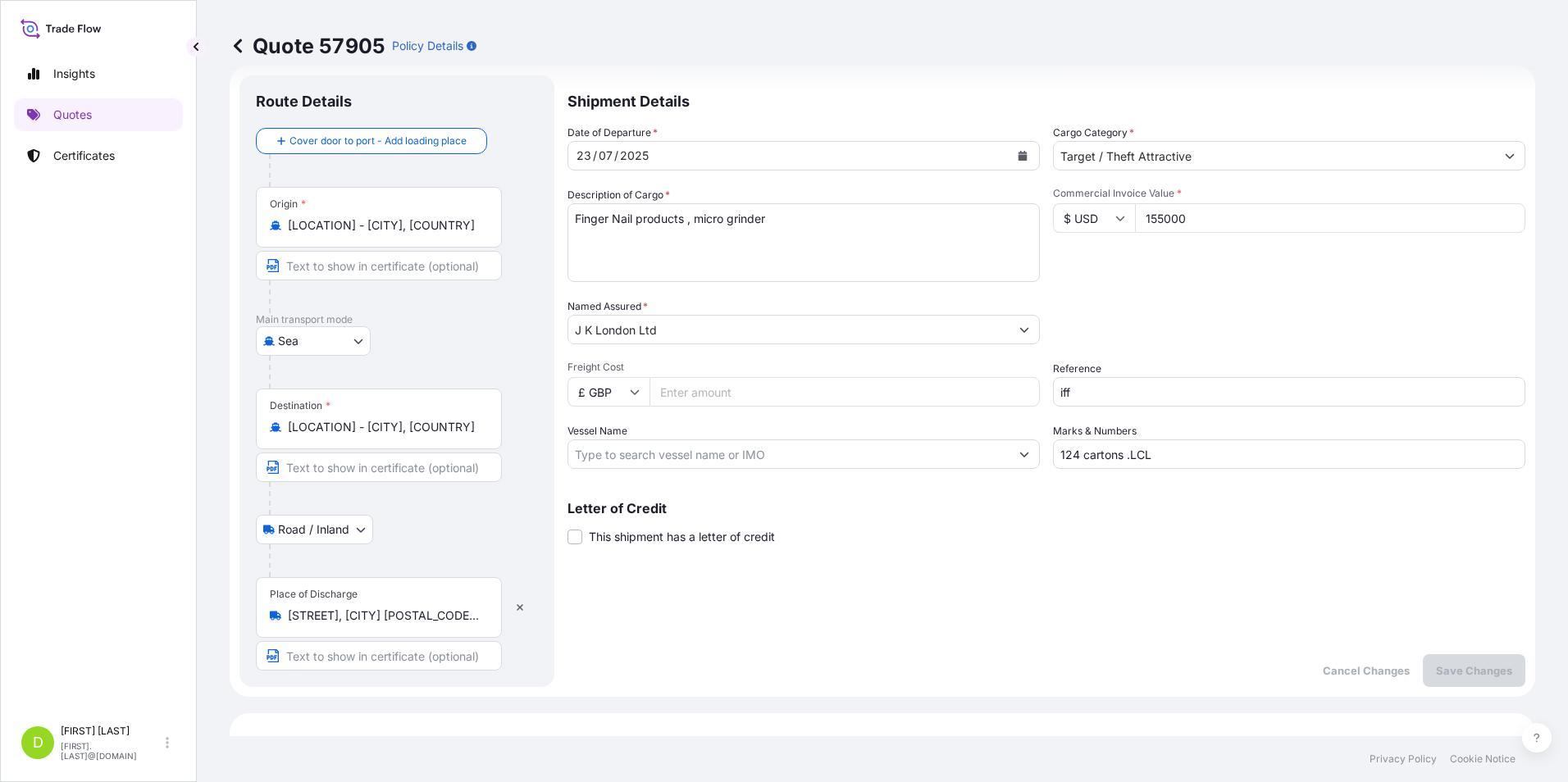 click 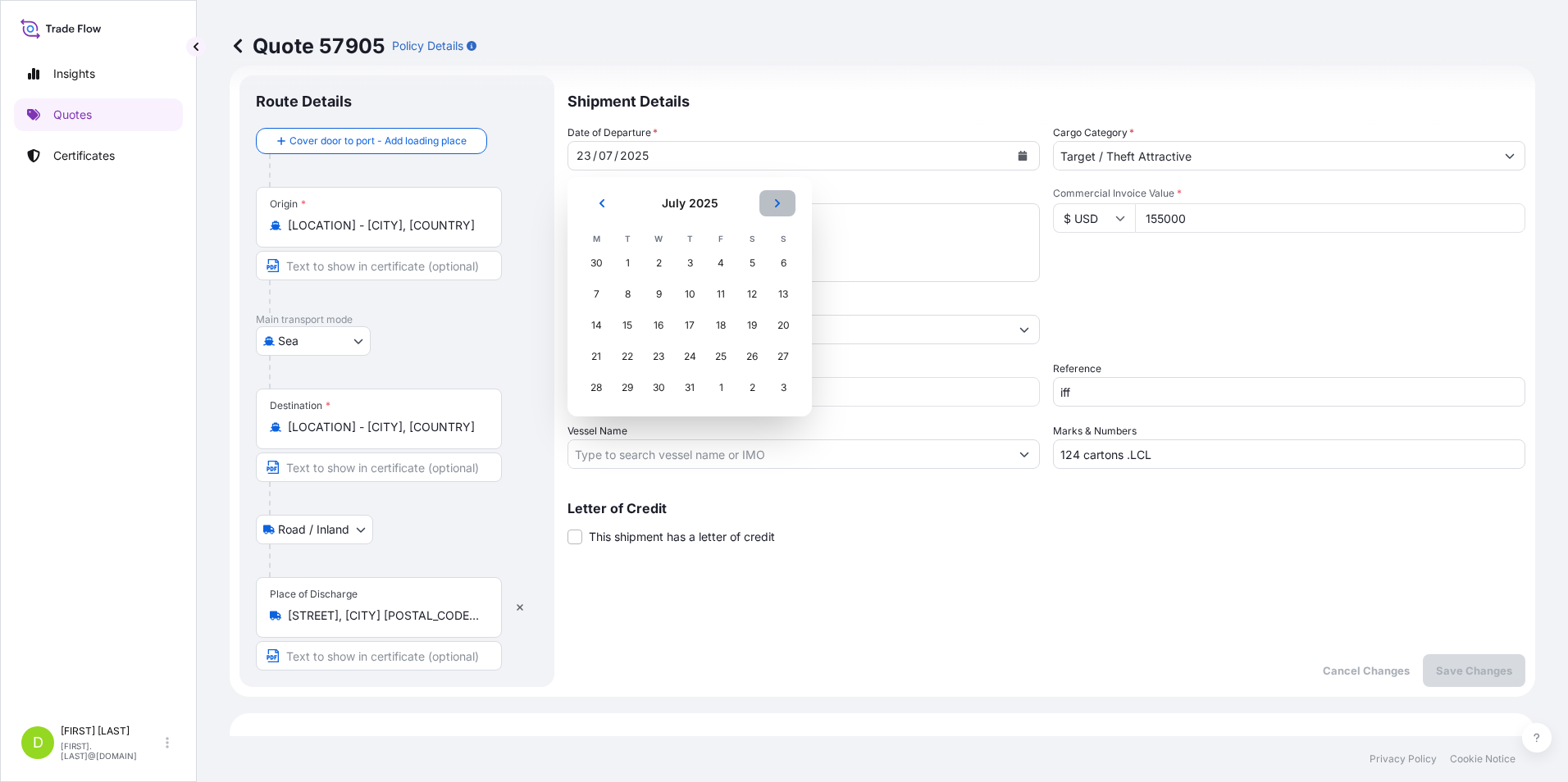 click 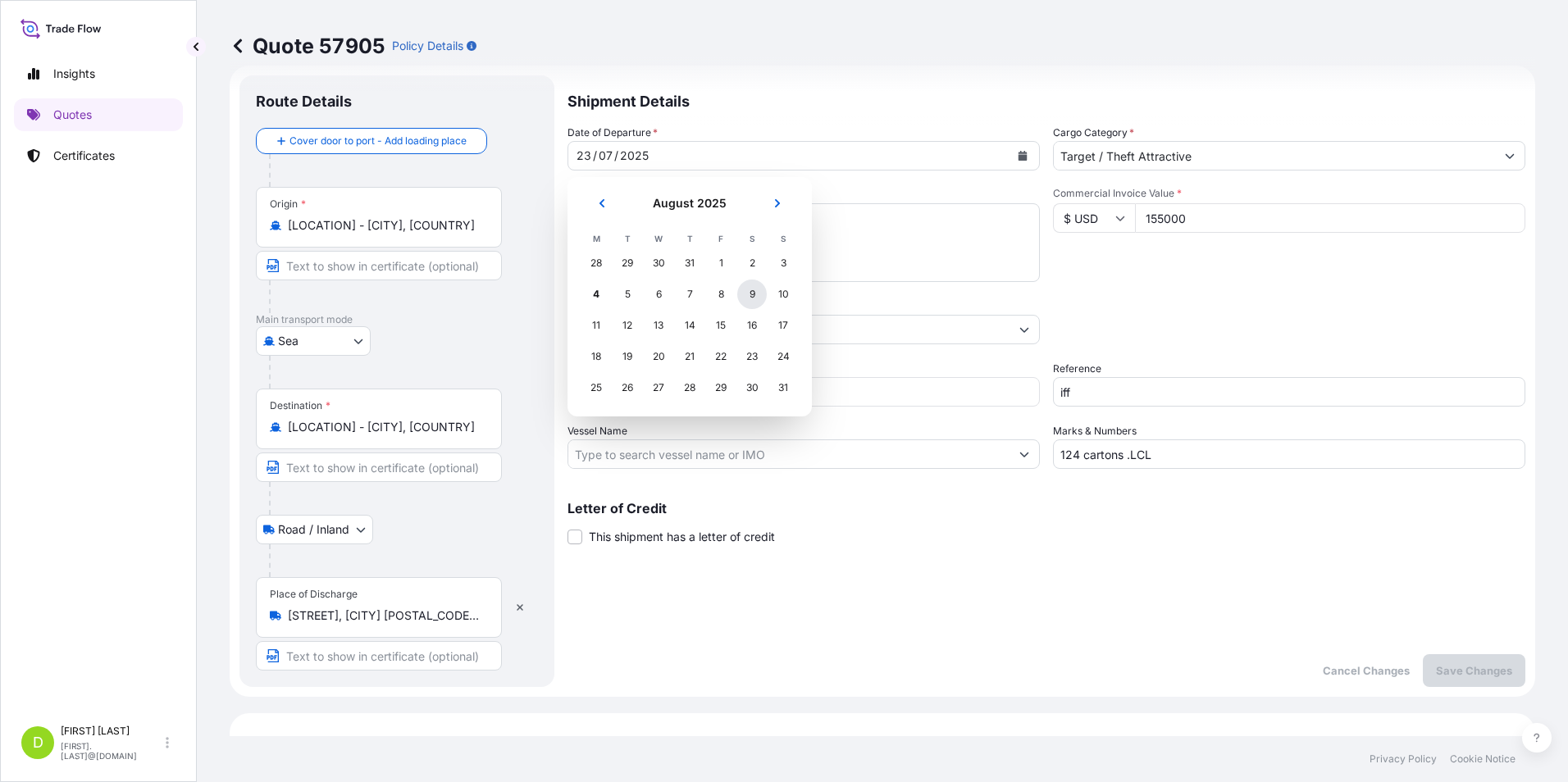 click on "9" at bounding box center [752, 294] 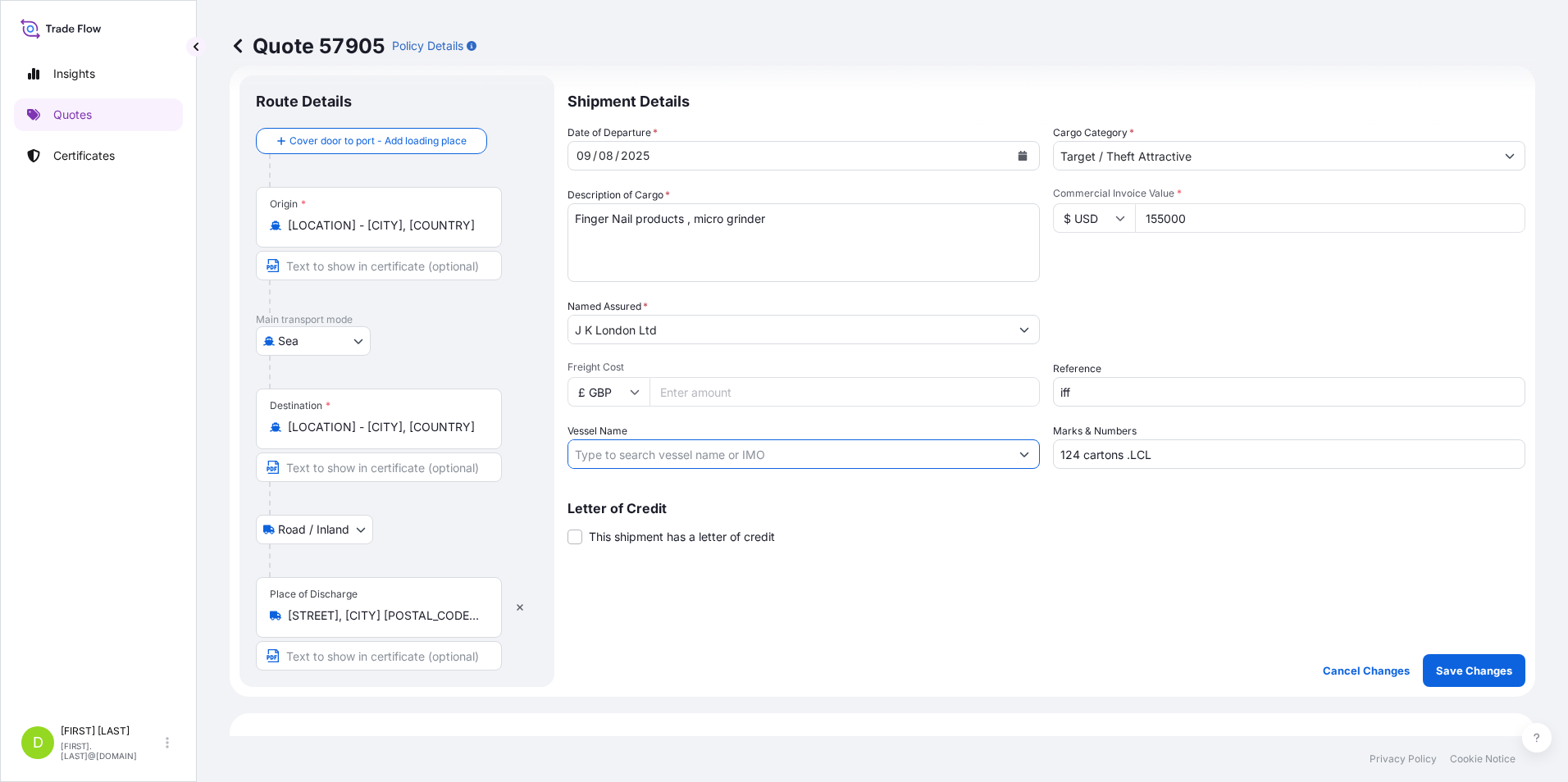 click on "Vessel Name" at bounding box center (789, 454) 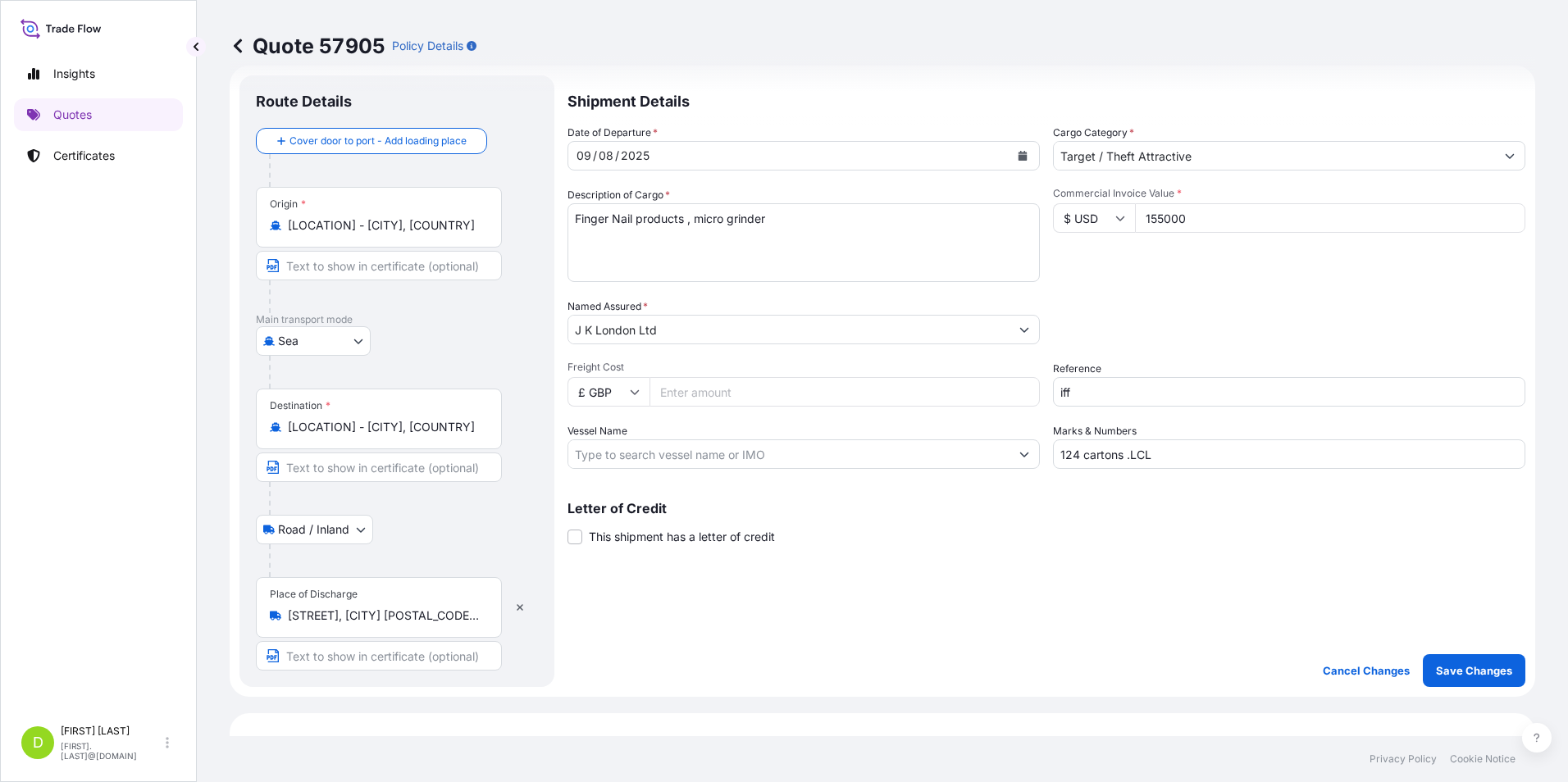click on "Vessel Name" at bounding box center (789, 454) 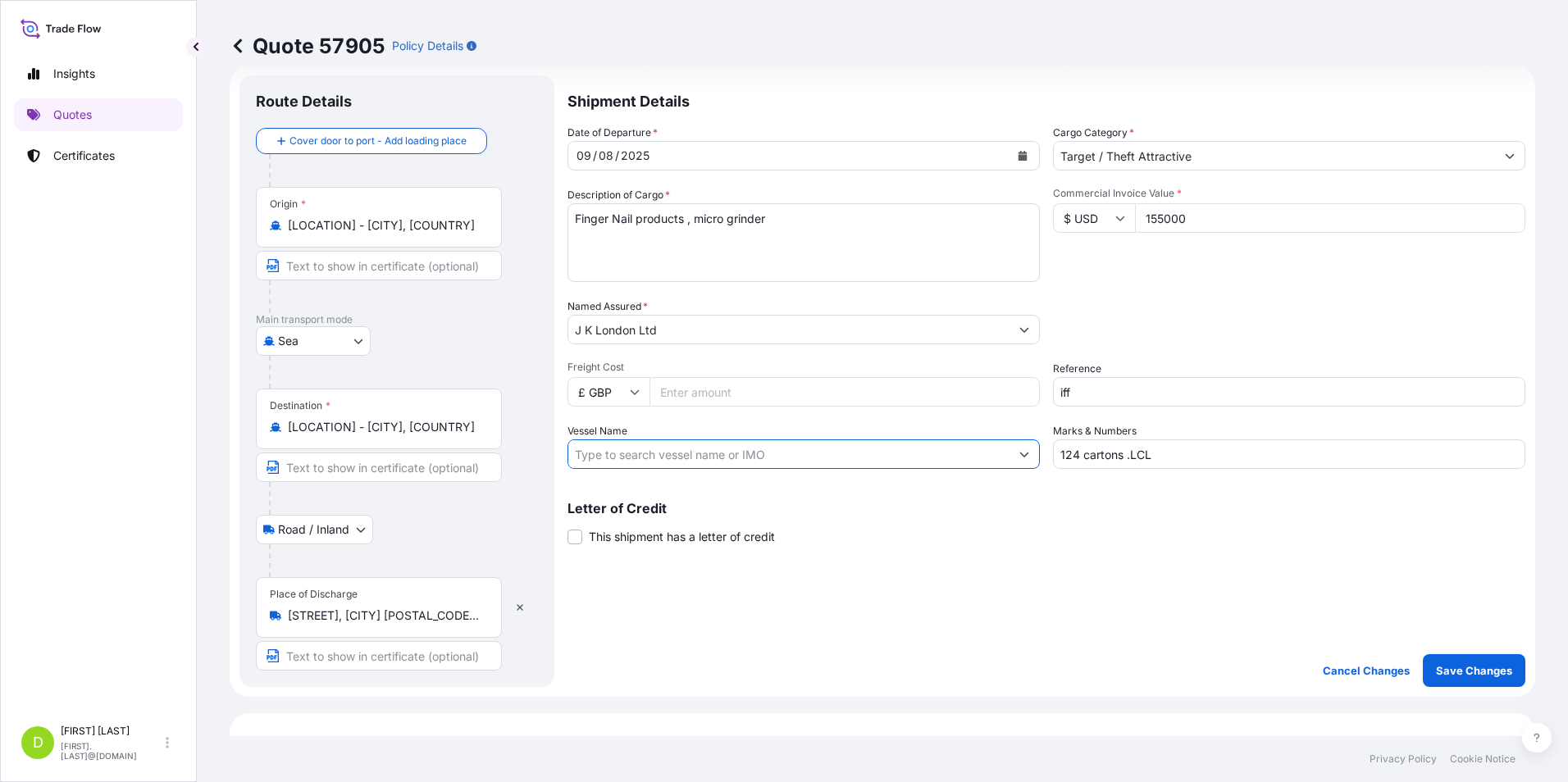 type on "o" 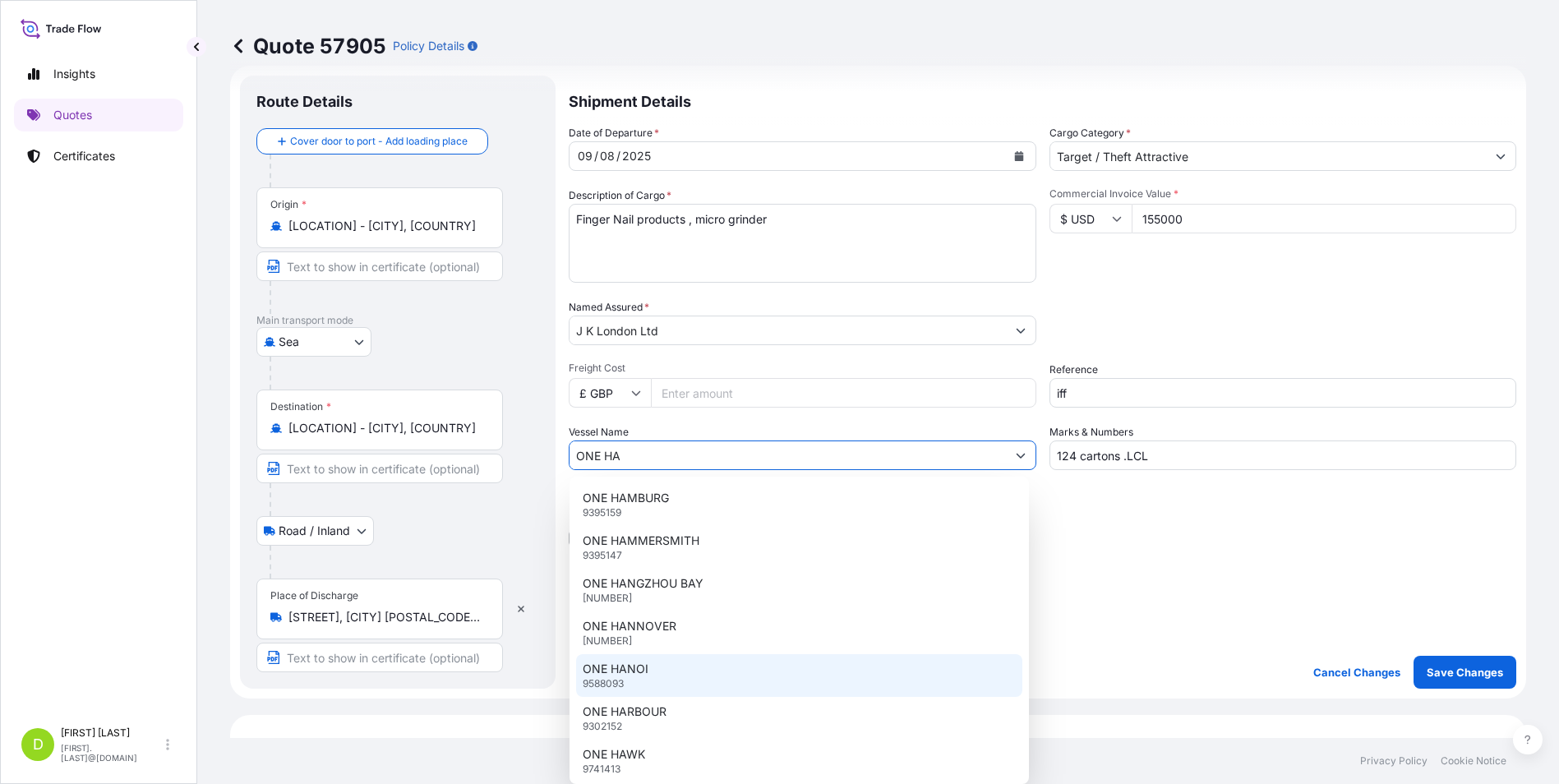 click on "ONE HANOI" at bounding box center [616, 669] 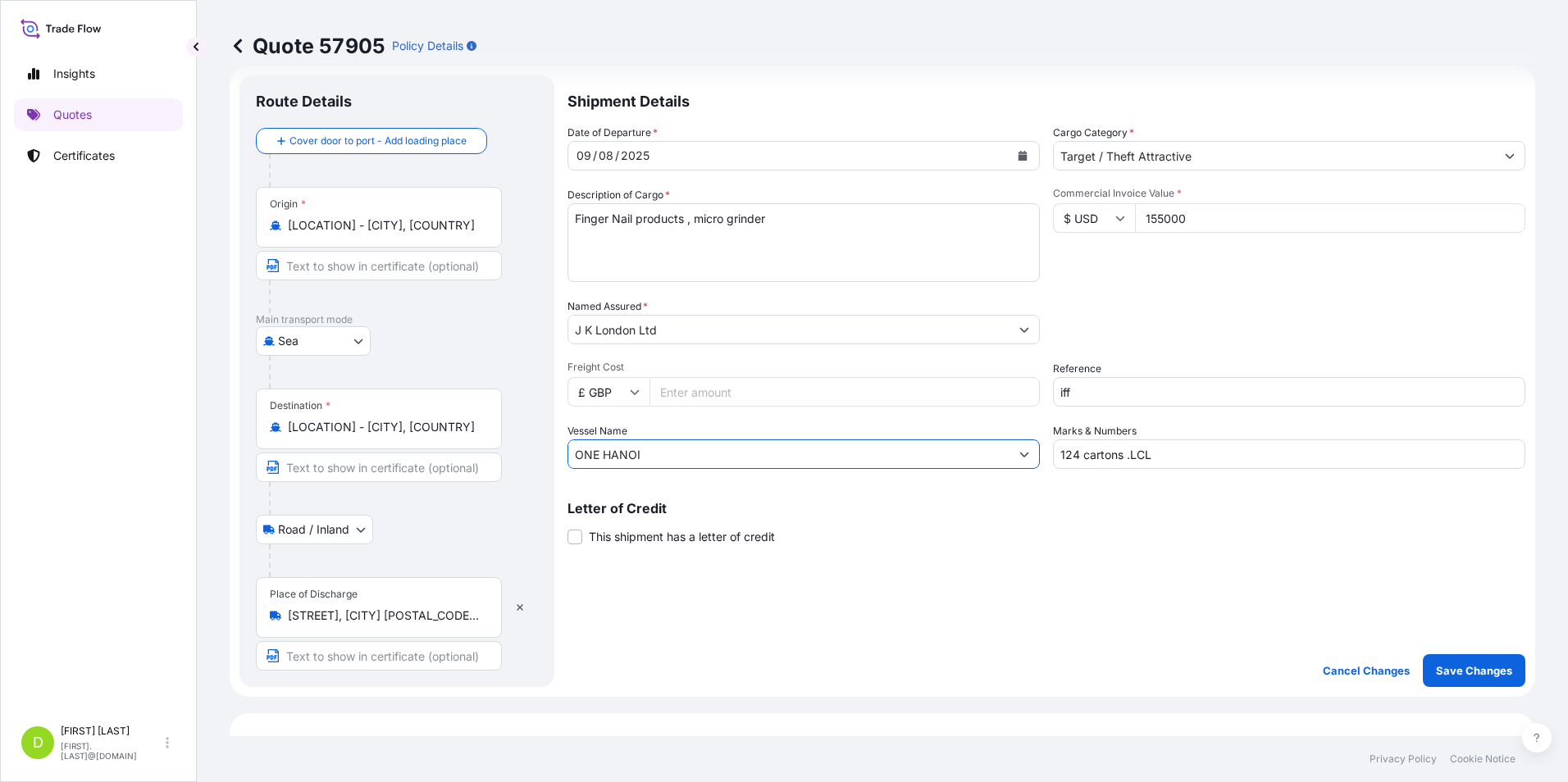 type on "ONE HANOI" 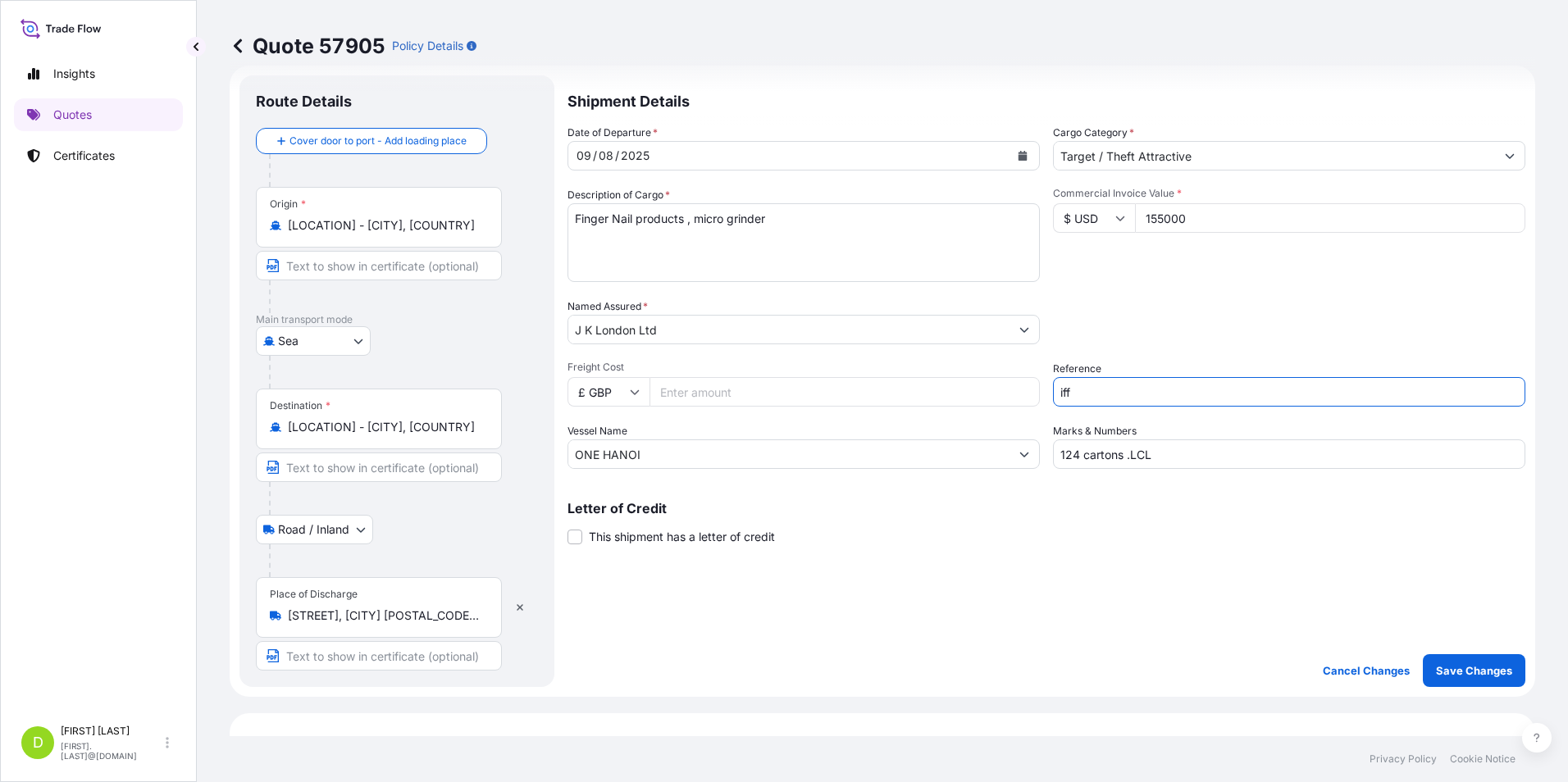 click on "iff" at bounding box center (1289, 392) 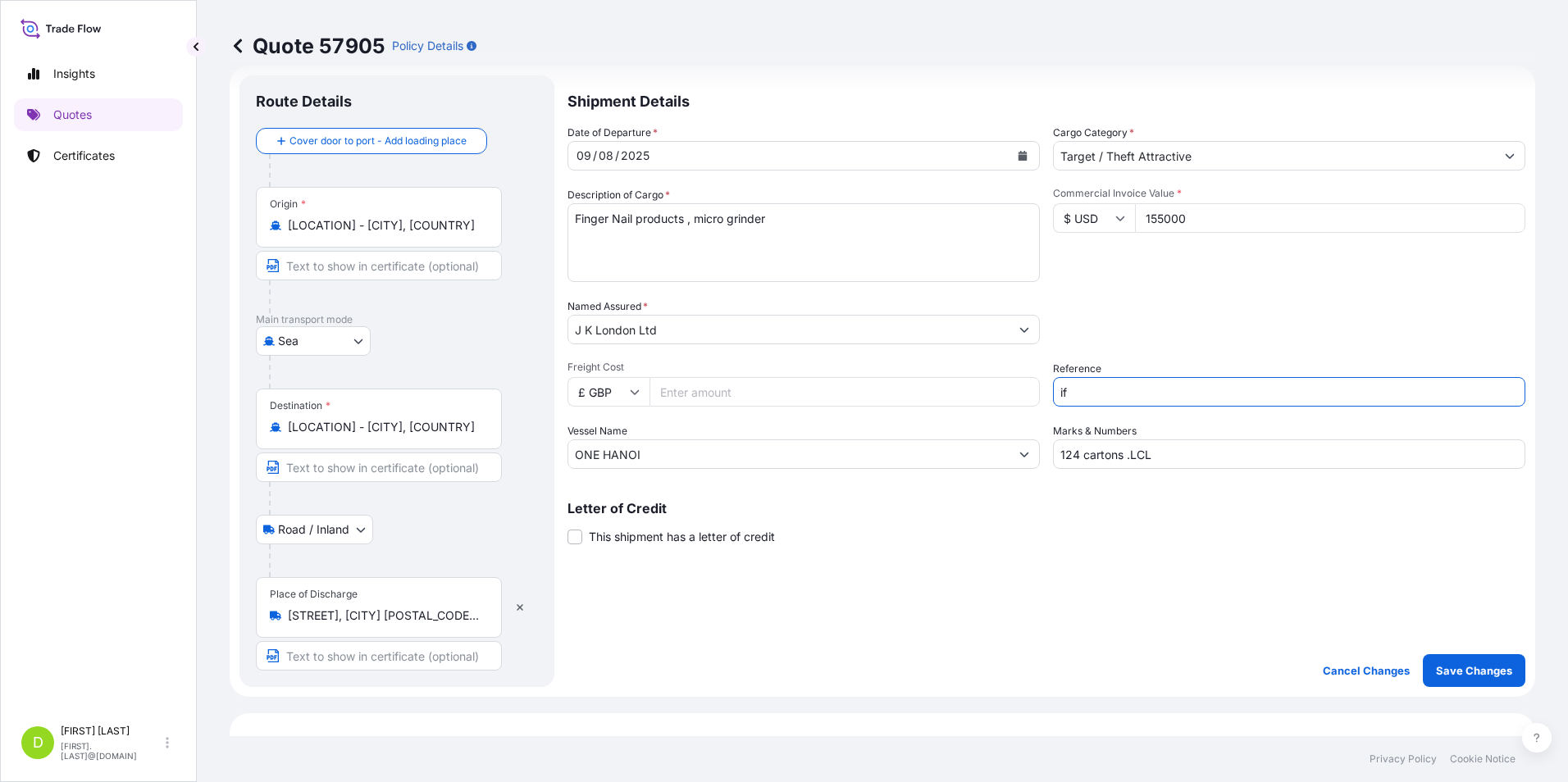 type on "i" 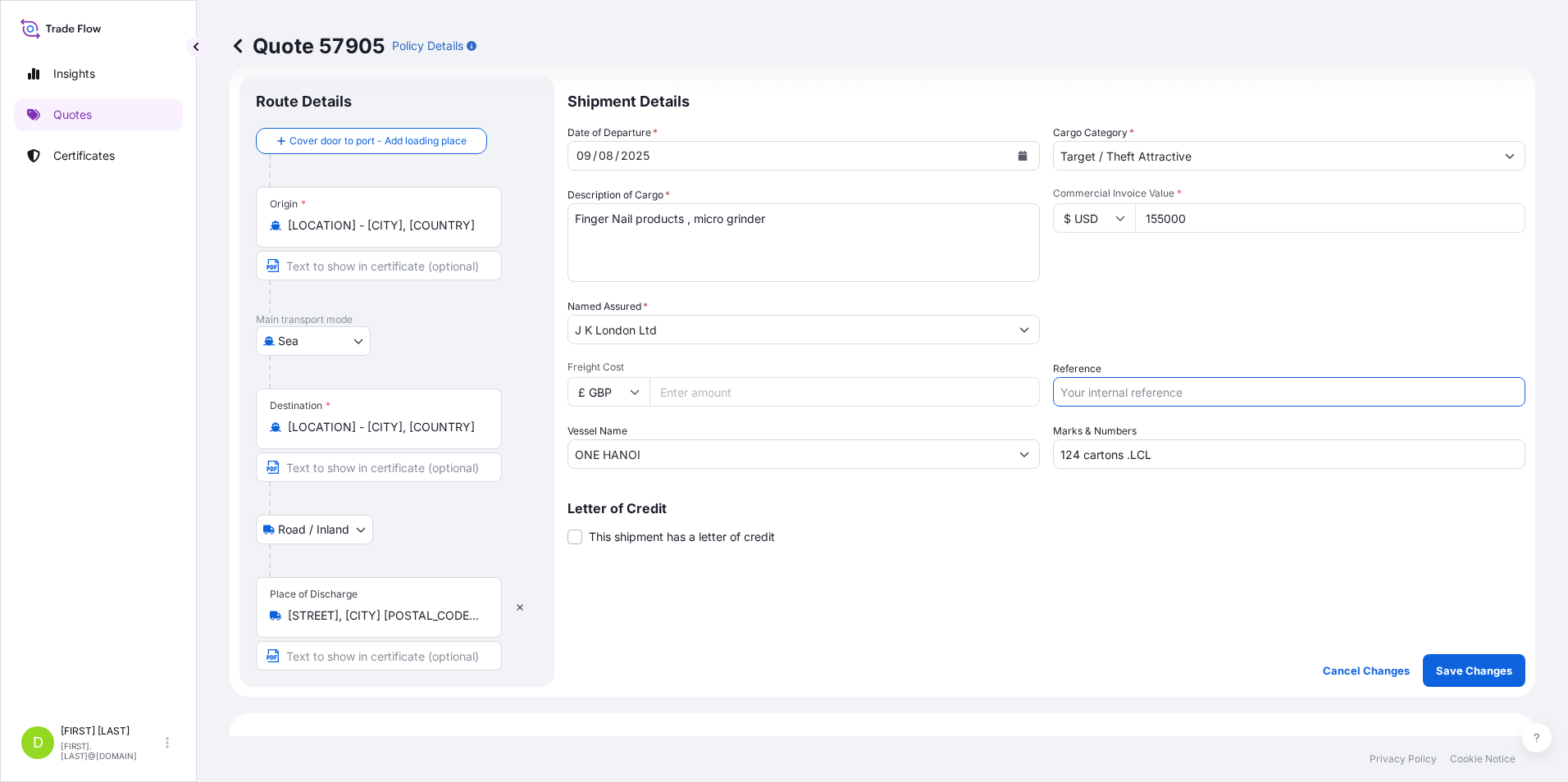 click on "Reference" at bounding box center [1289, 392] 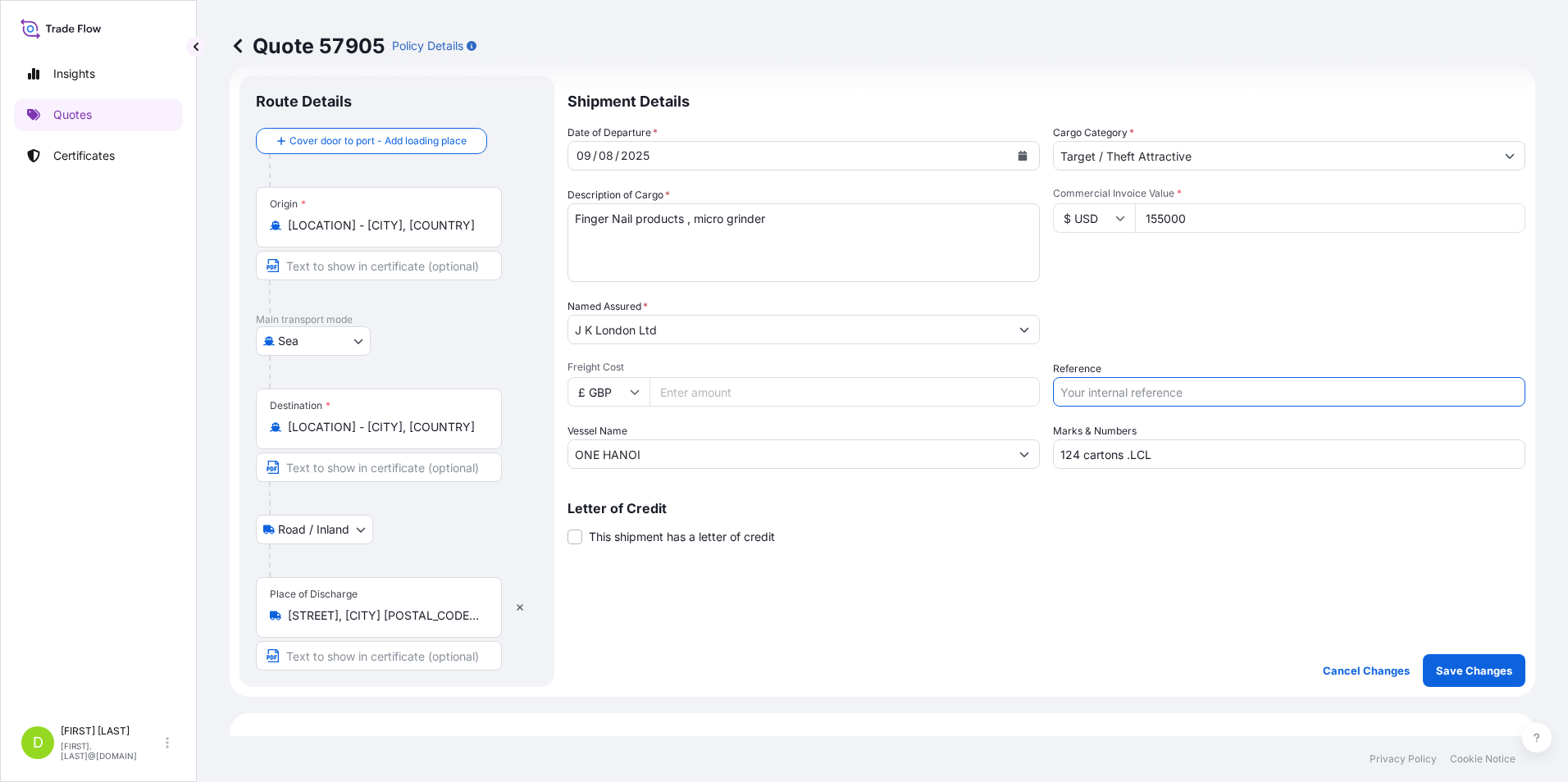 paste on "[ALPHANUMERIC]" 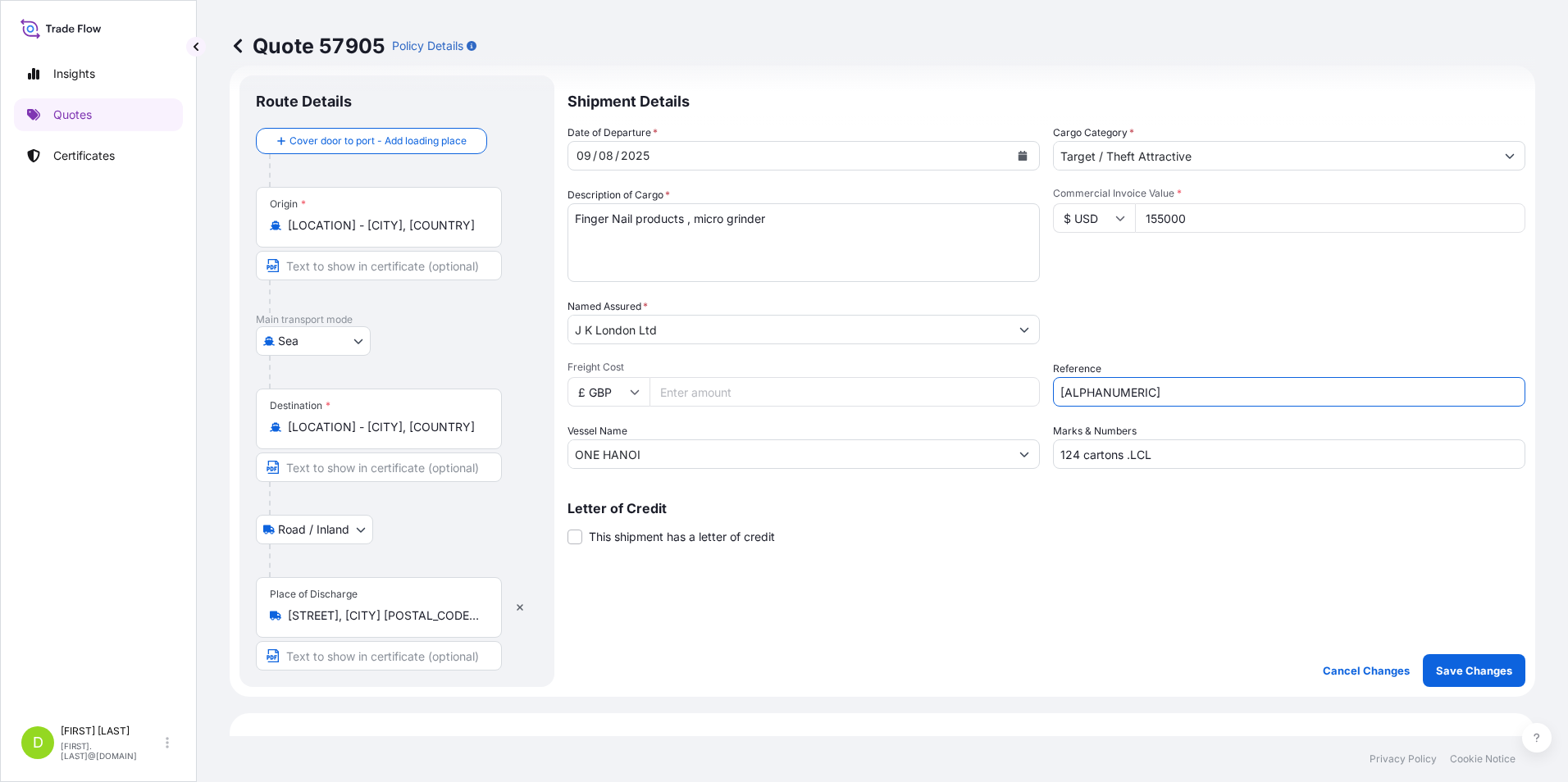 type on "[ALPHANUMERIC]" 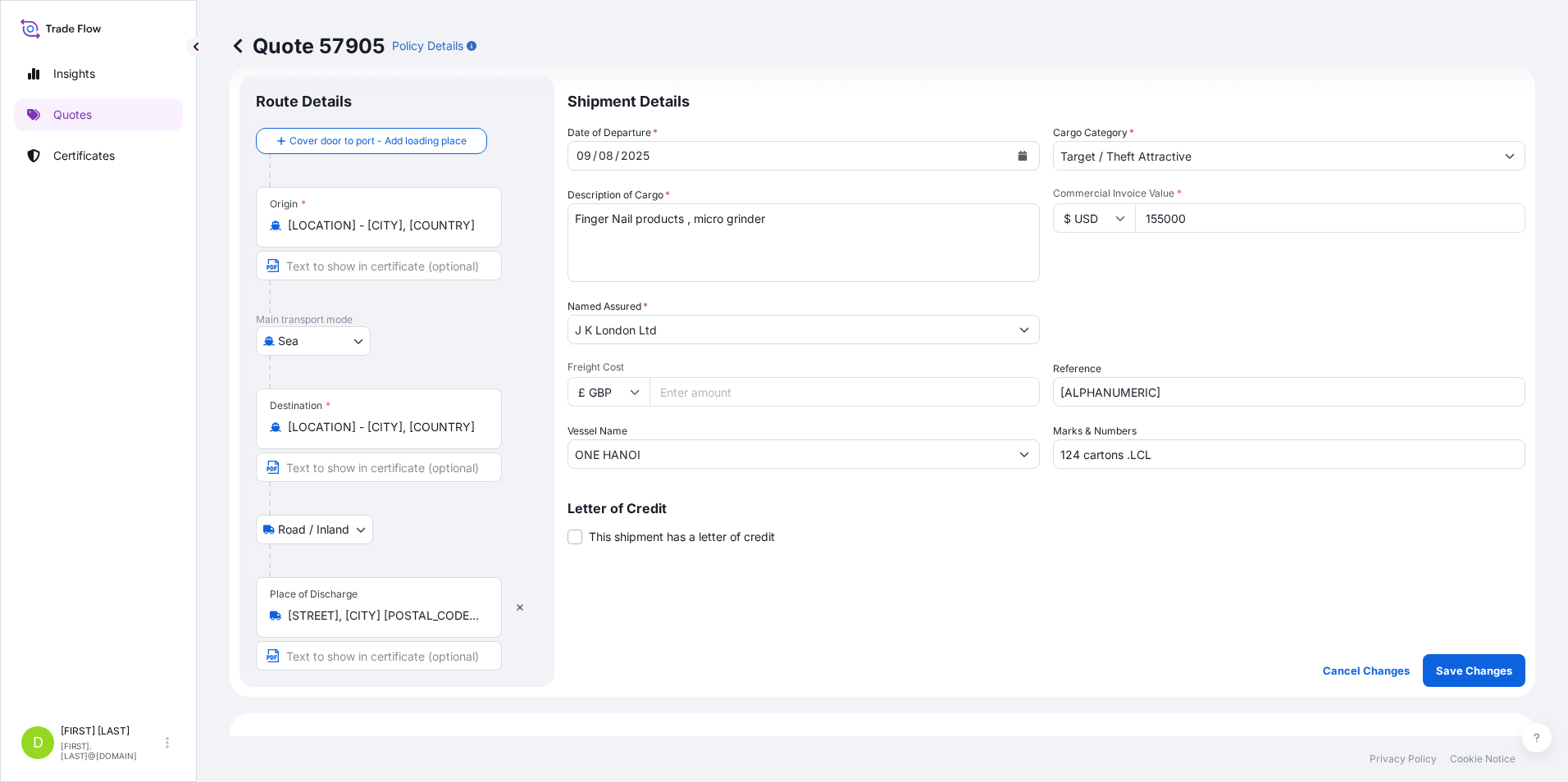 click on "Letter of Credit This shipment has a letter of credit Letter of credit * Letter of credit may not exceed 12000 characters" at bounding box center [1046, 523] 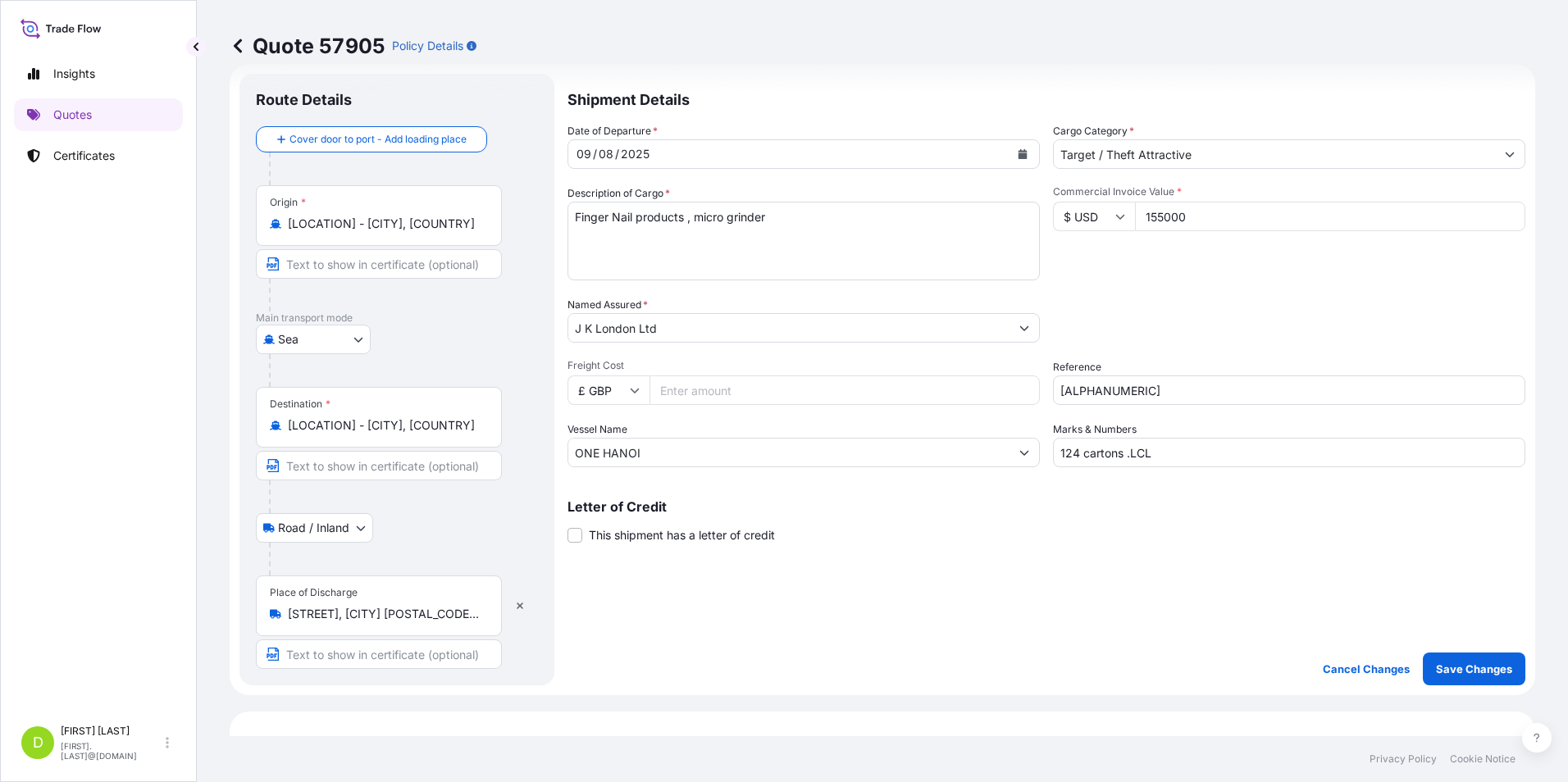 scroll, scrollTop: 0, scrollLeft: 0, axis: both 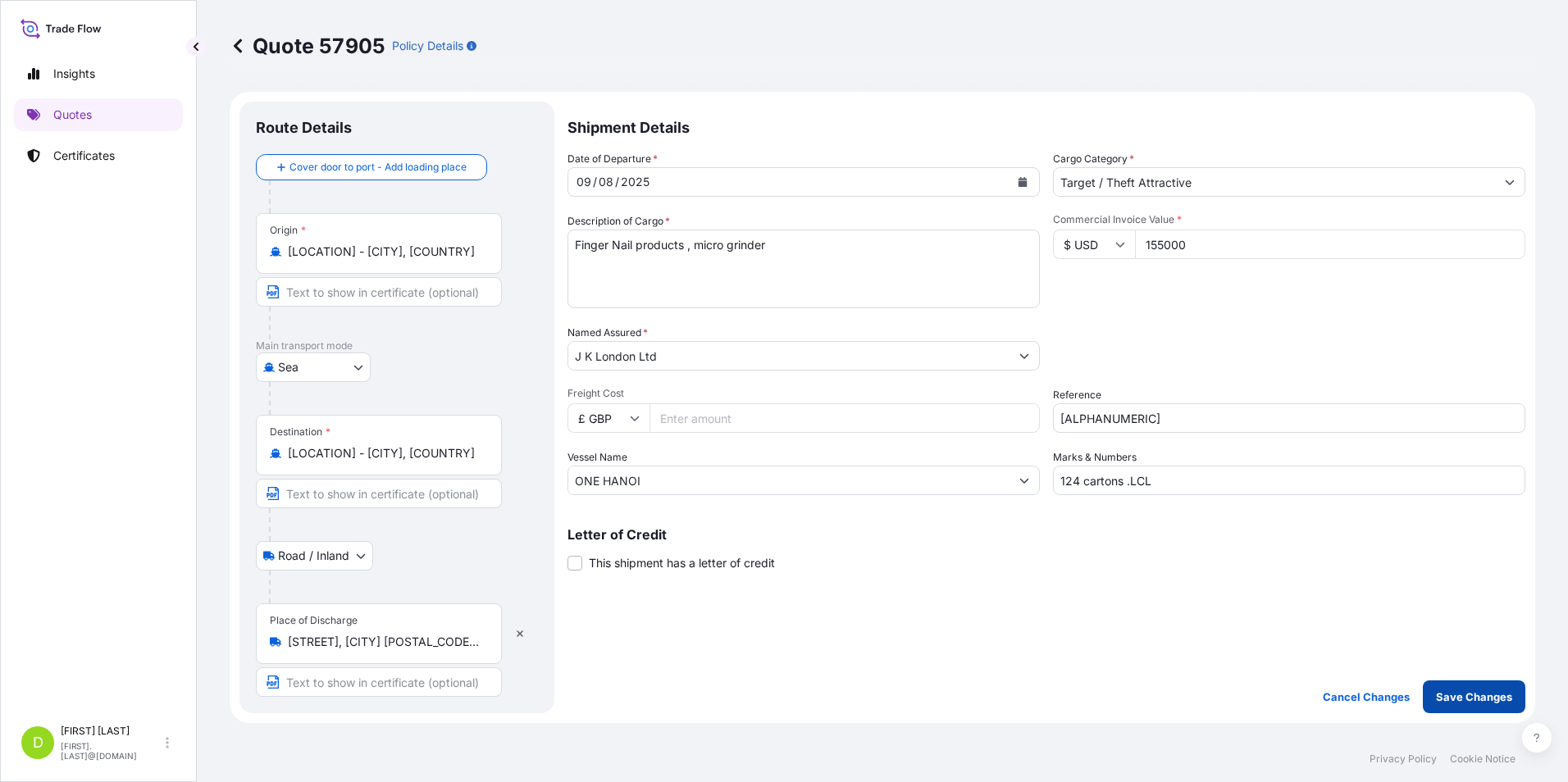 click on "Save Changes" at bounding box center [1474, 697] 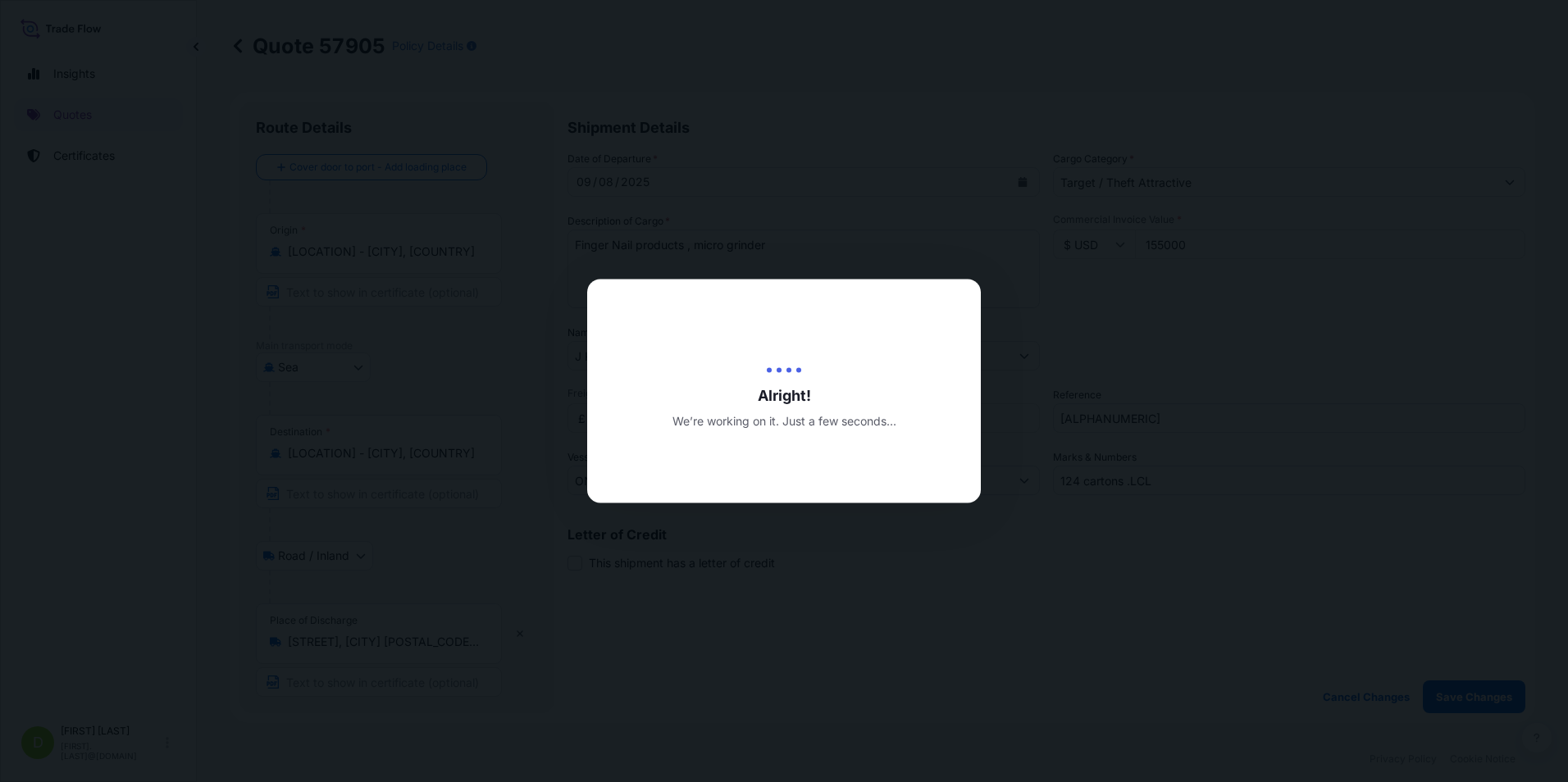 type on "04/08/2025" 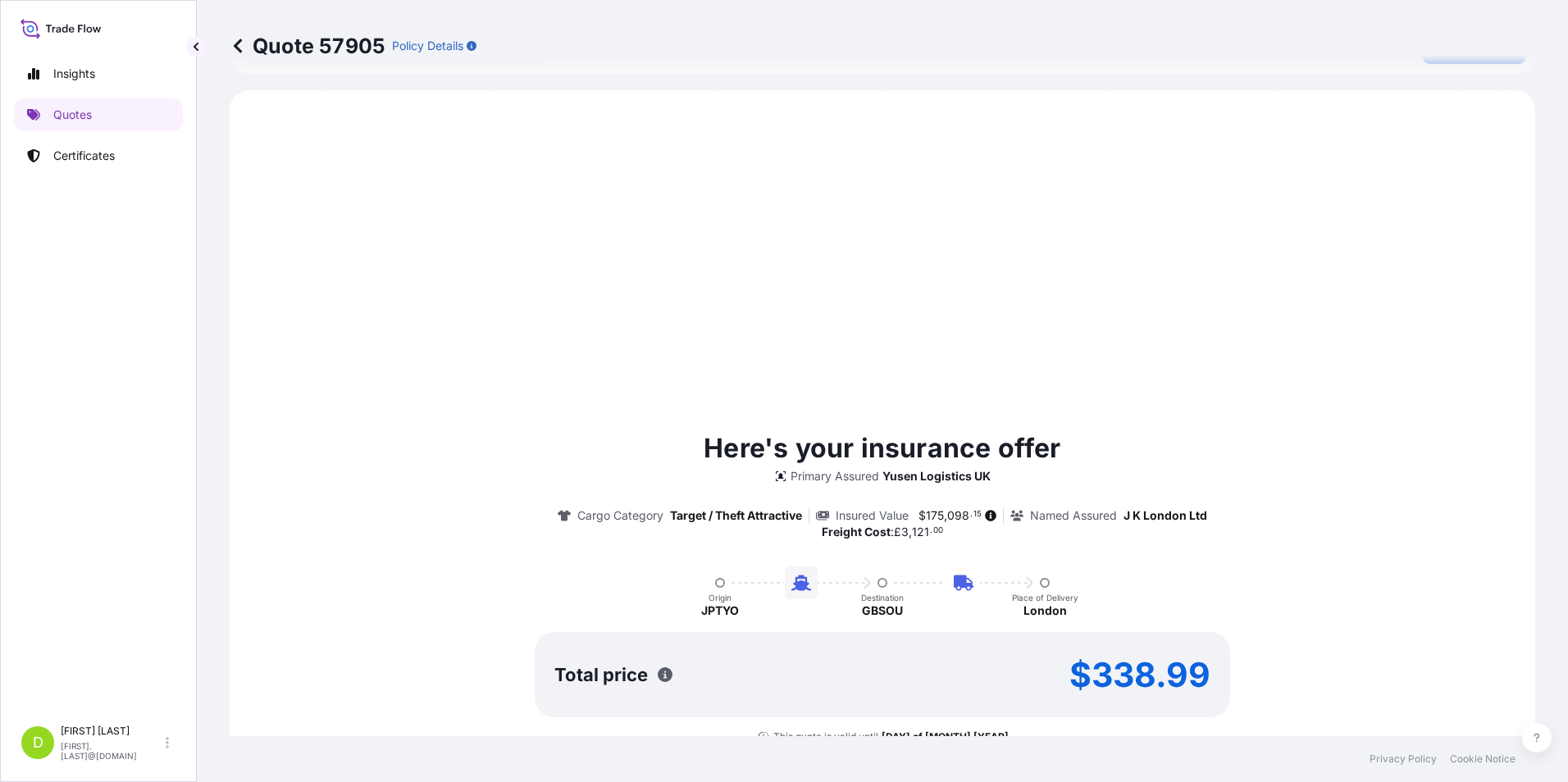 scroll, scrollTop: 657, scrollLeft: 0, axis: vertical 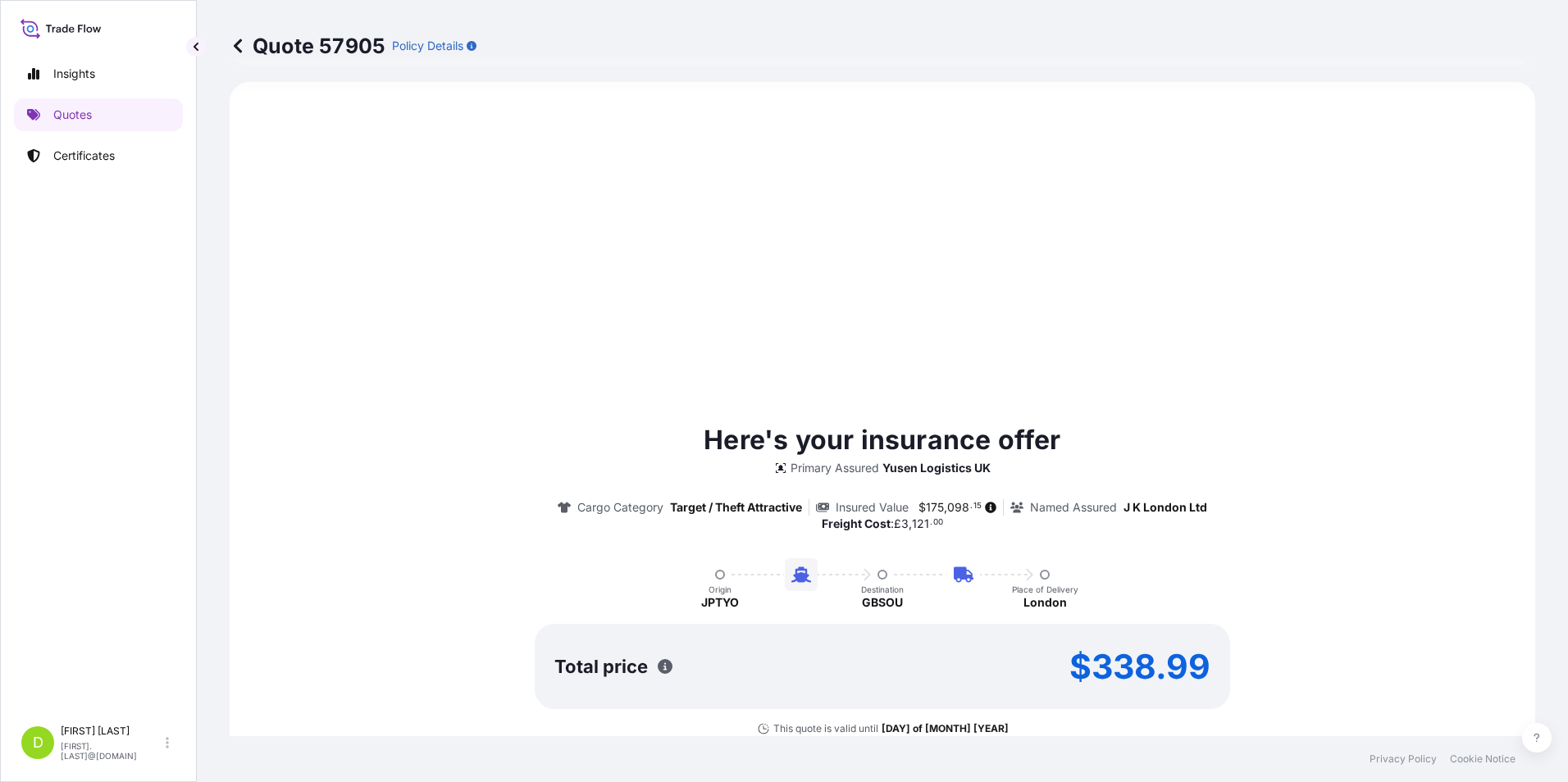 select on "Sea" 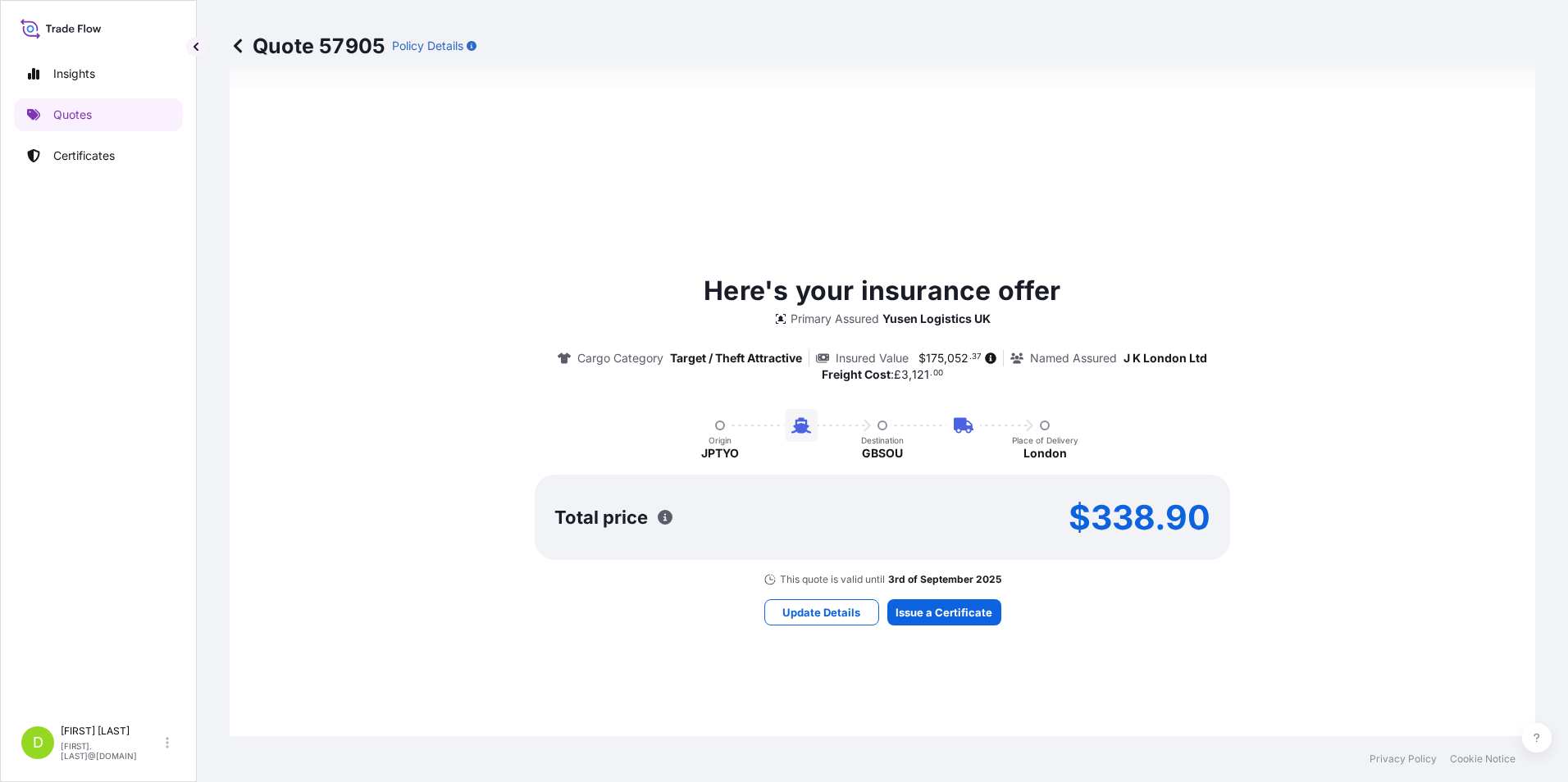 scroll, scrollTop: 821, scrollLeft: 0, axis: vertical 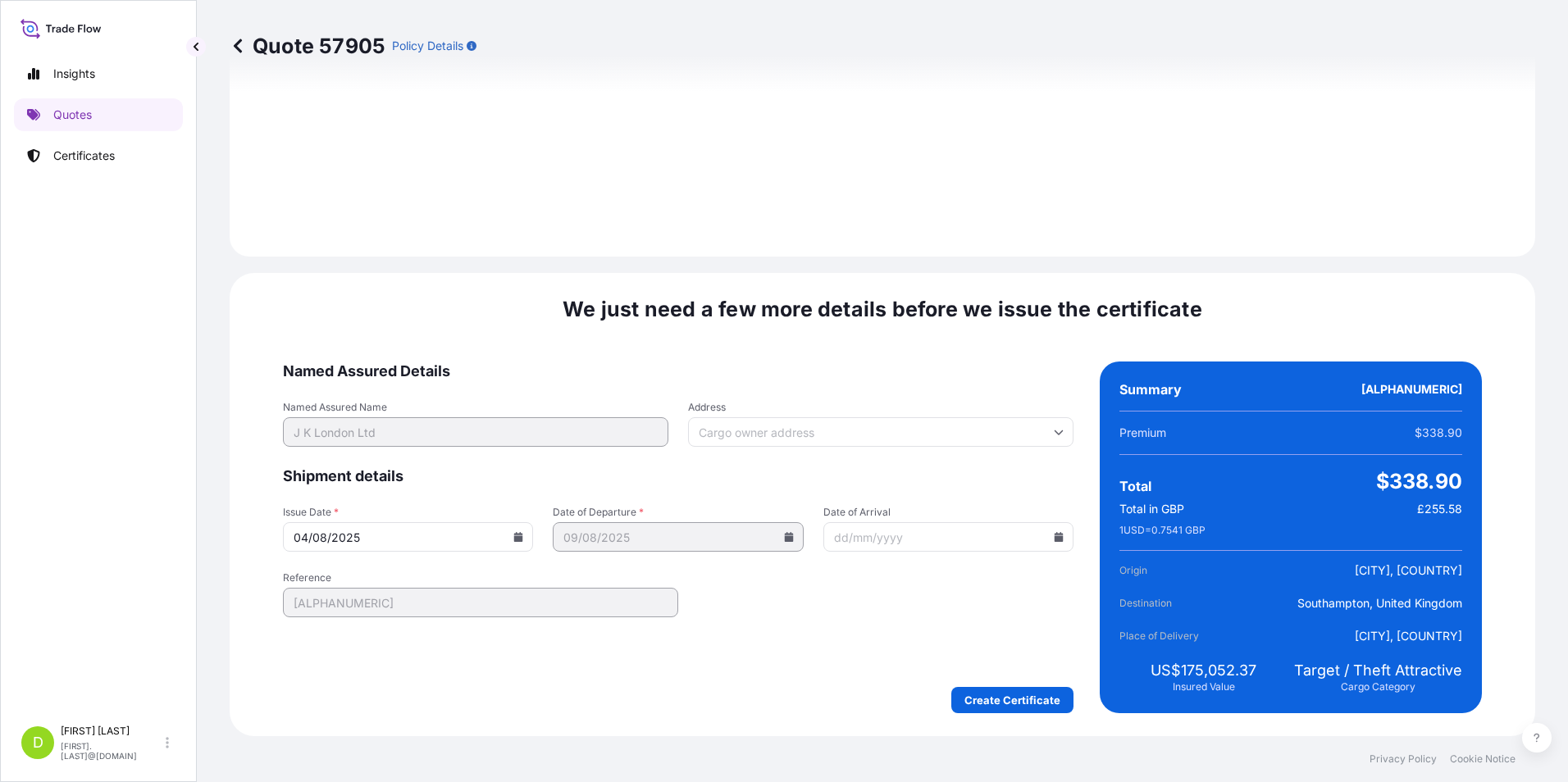 click 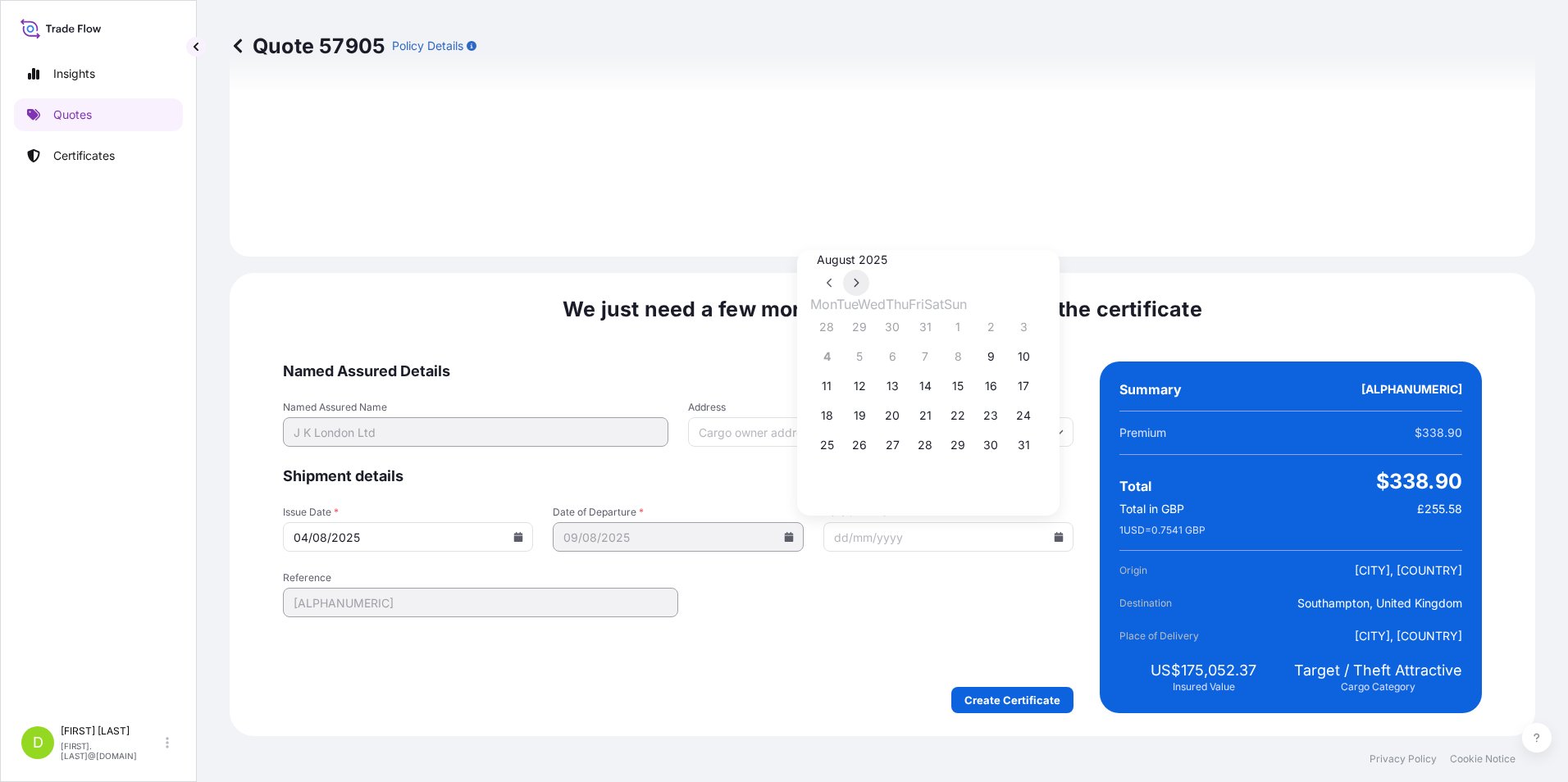 click 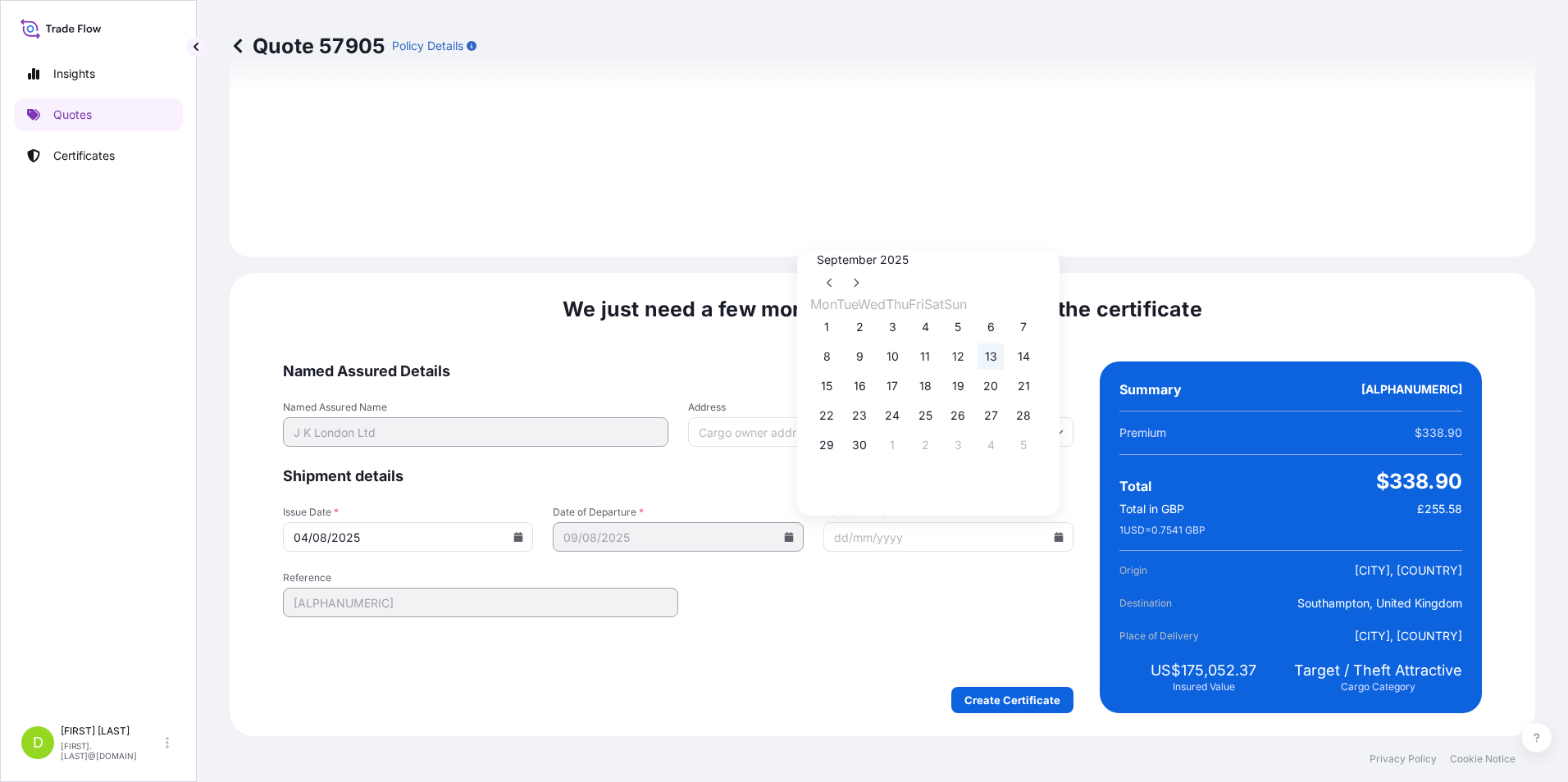 click on "13" at bounding box center (991, 357) 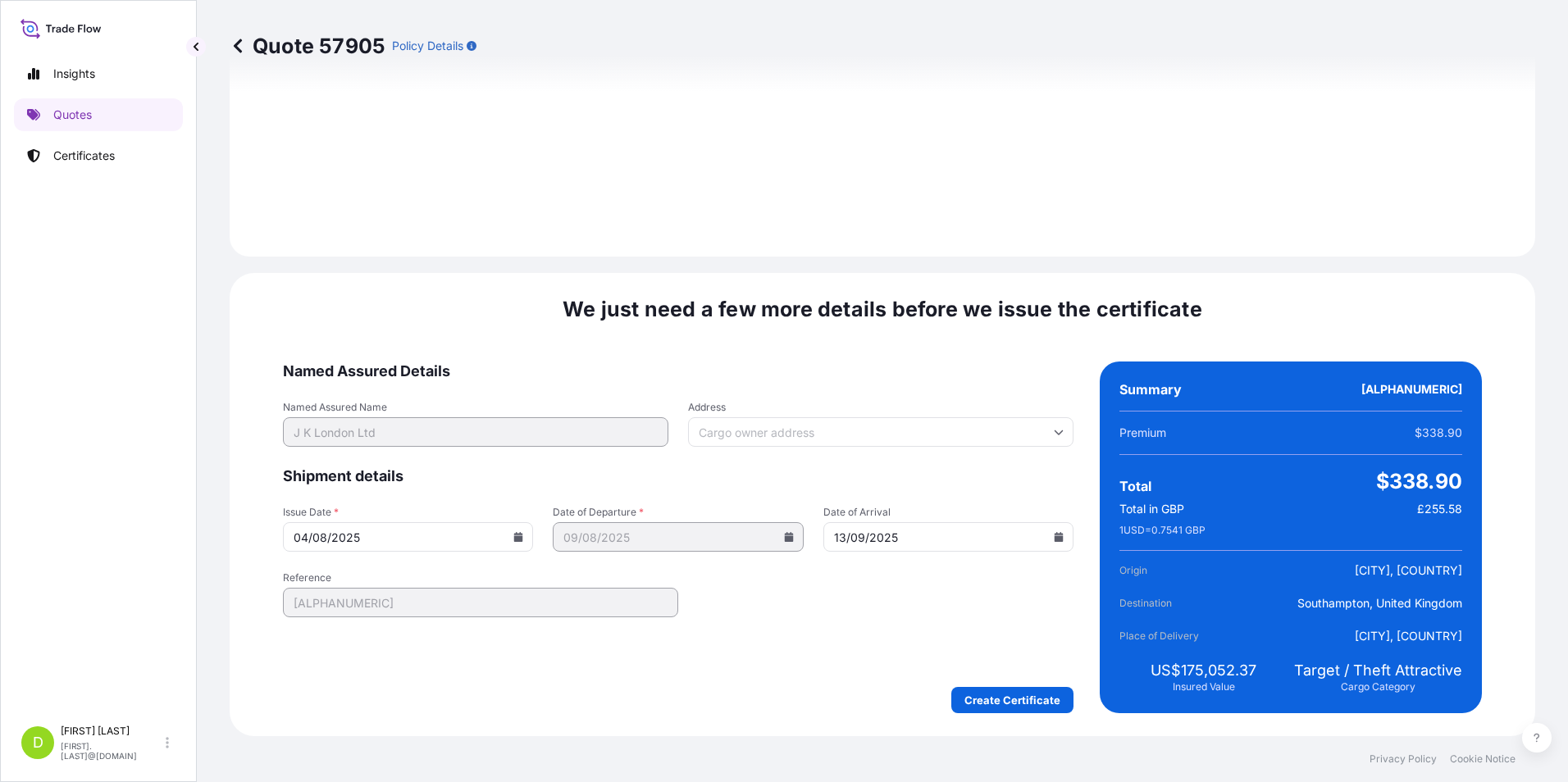 type on "13/09/2025" 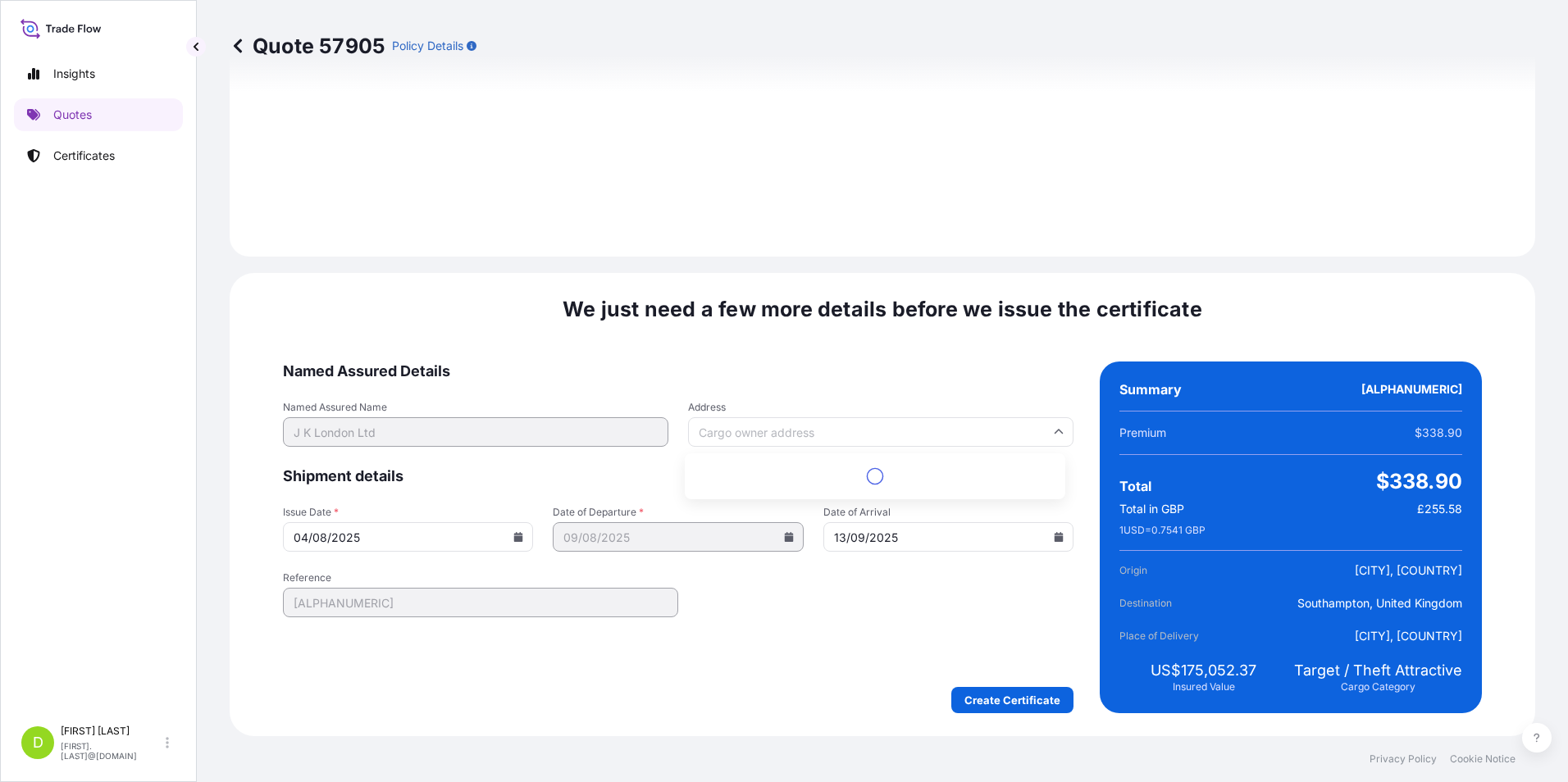 click on "Address" at bounding box center (881, 432) 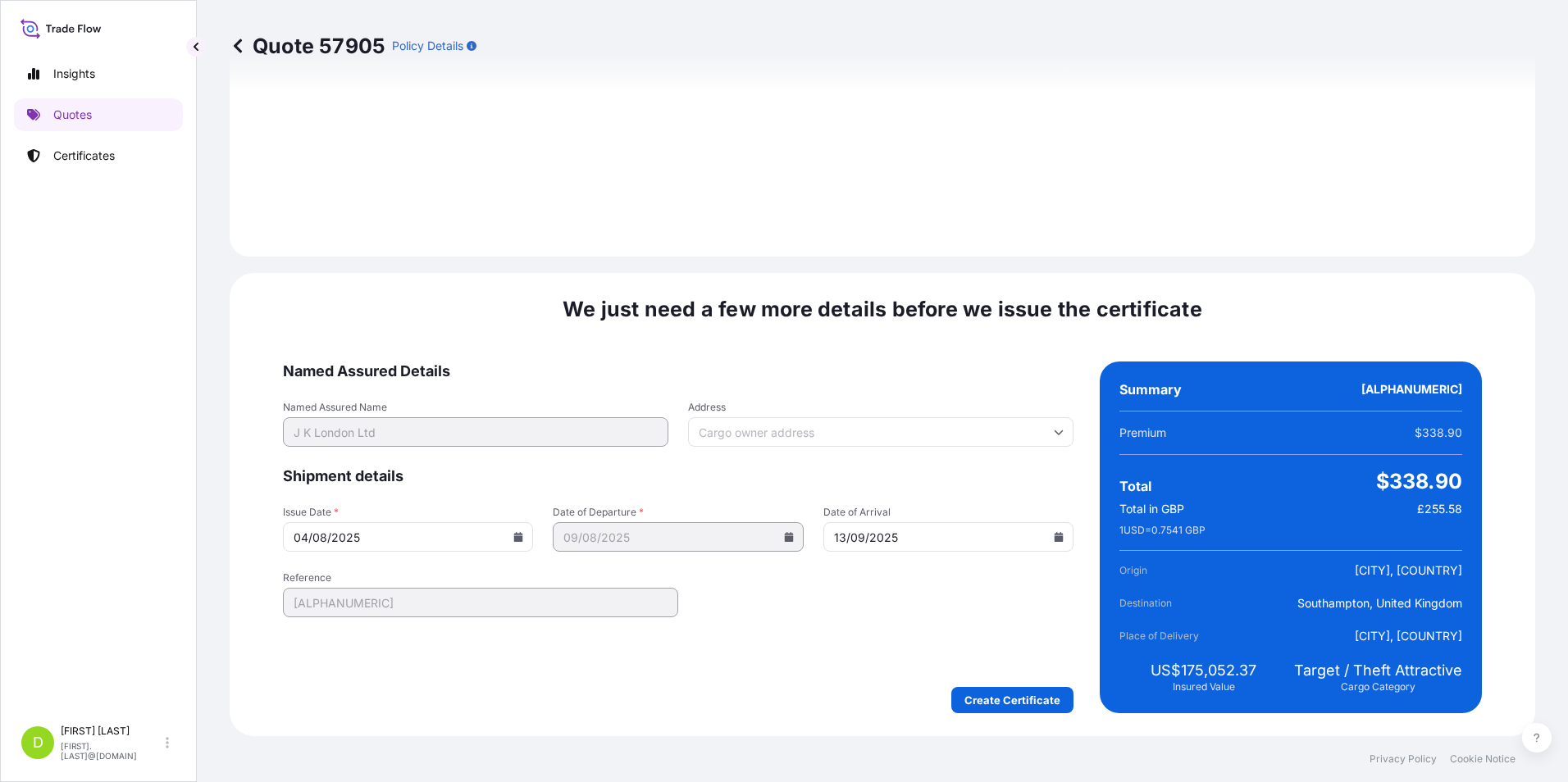 paste on "[NUMBER]-[NUMBER] [STREET][POSTAL_CODE] [CITY] [POSTAL_CODE] [COUNTRY] [COUNTRY]" 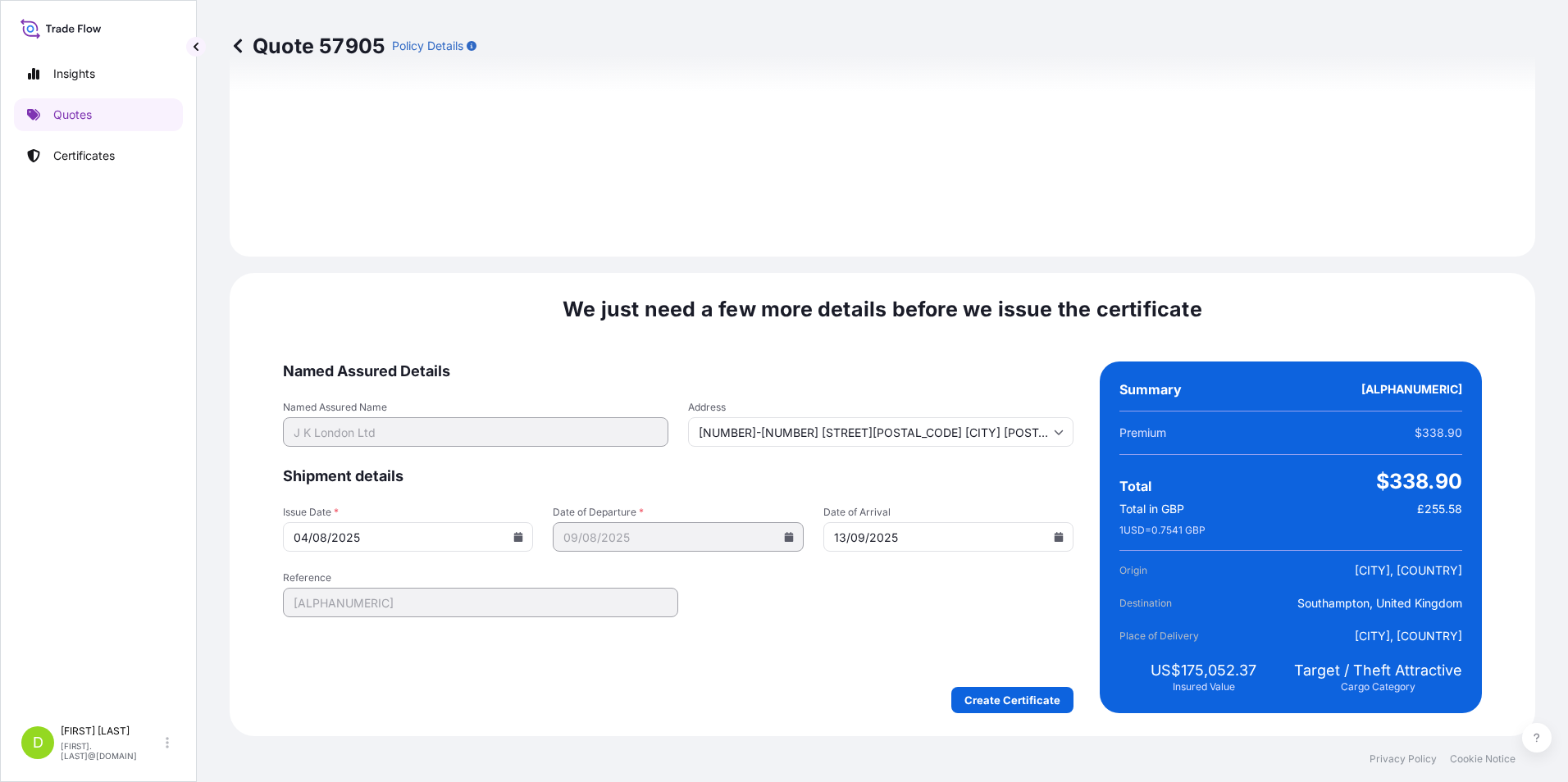 scroll, scrollTop: 0, scrollLeft: 42, axis: horizontal 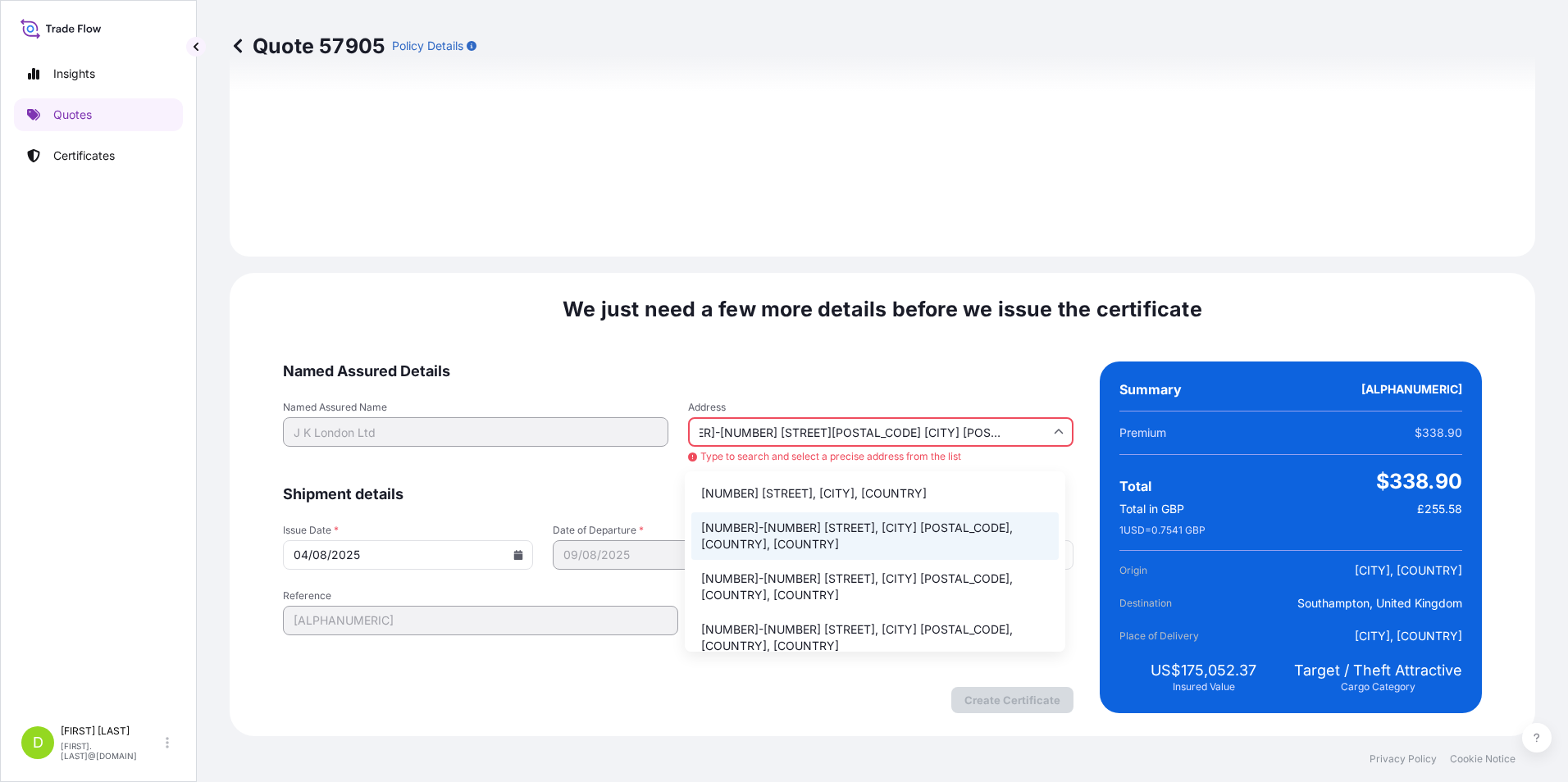 click on "[NUMBER]-[NUMBER] [STREET], [CITY] [POSTAL_CODE], [COUNTRY], [COUNTRY]" at bounding box center (875, 536) 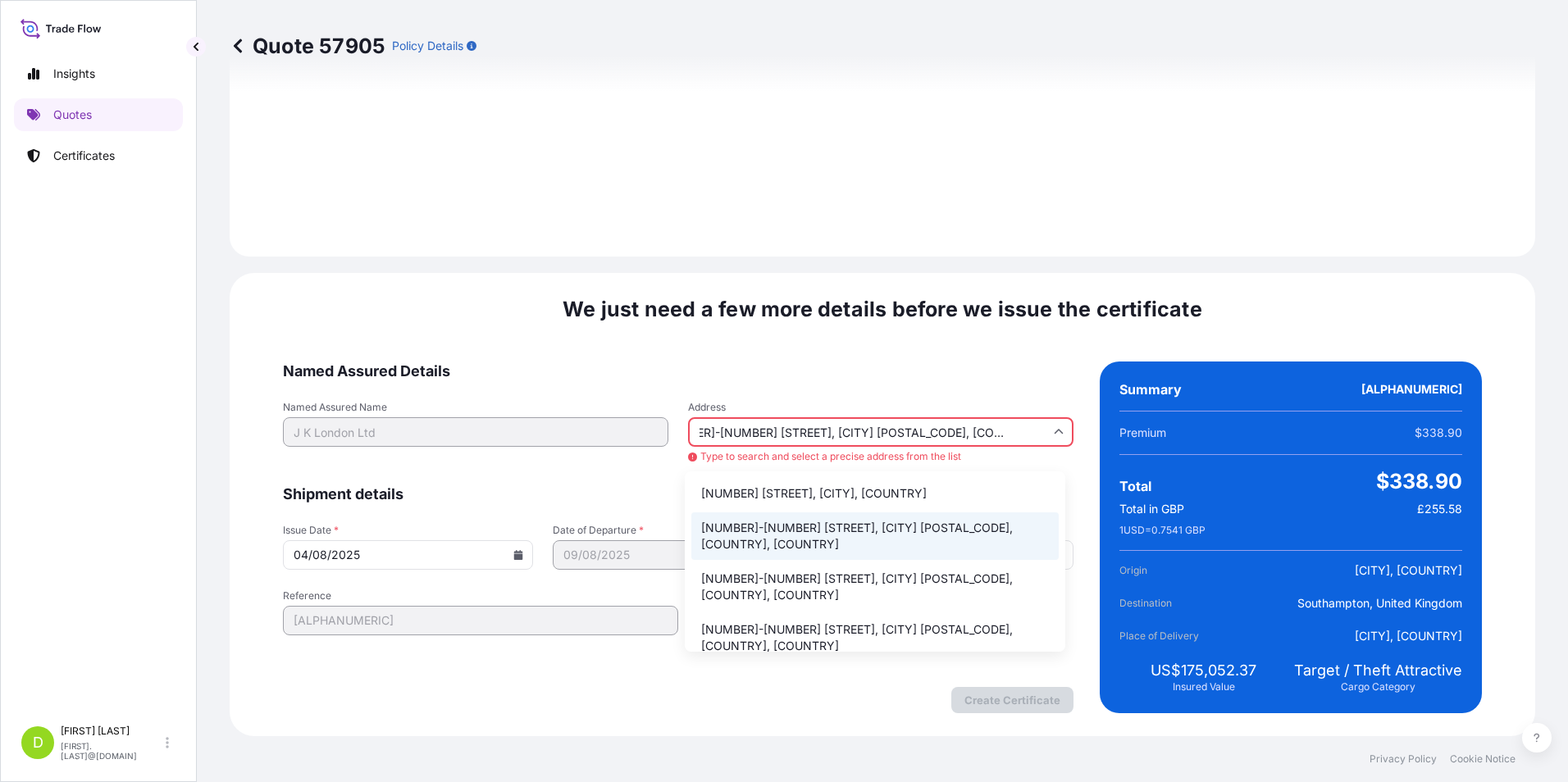 scroll, scrollTop: 0, scrollLeft: 0, axis: both 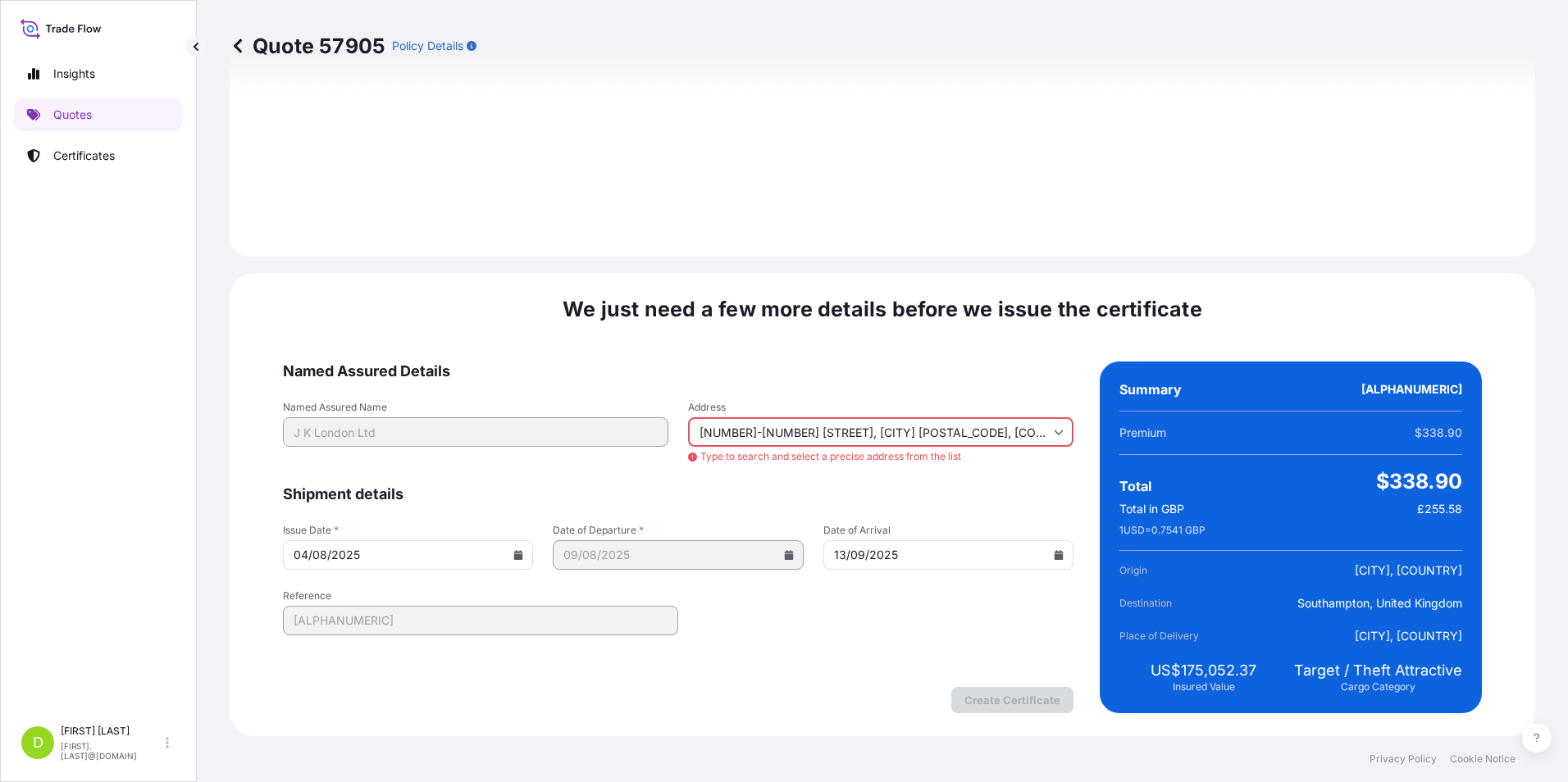 type on "[NUMBER] [STREET], [CITY] [POSTAL_CODE], [COUNTRY]" 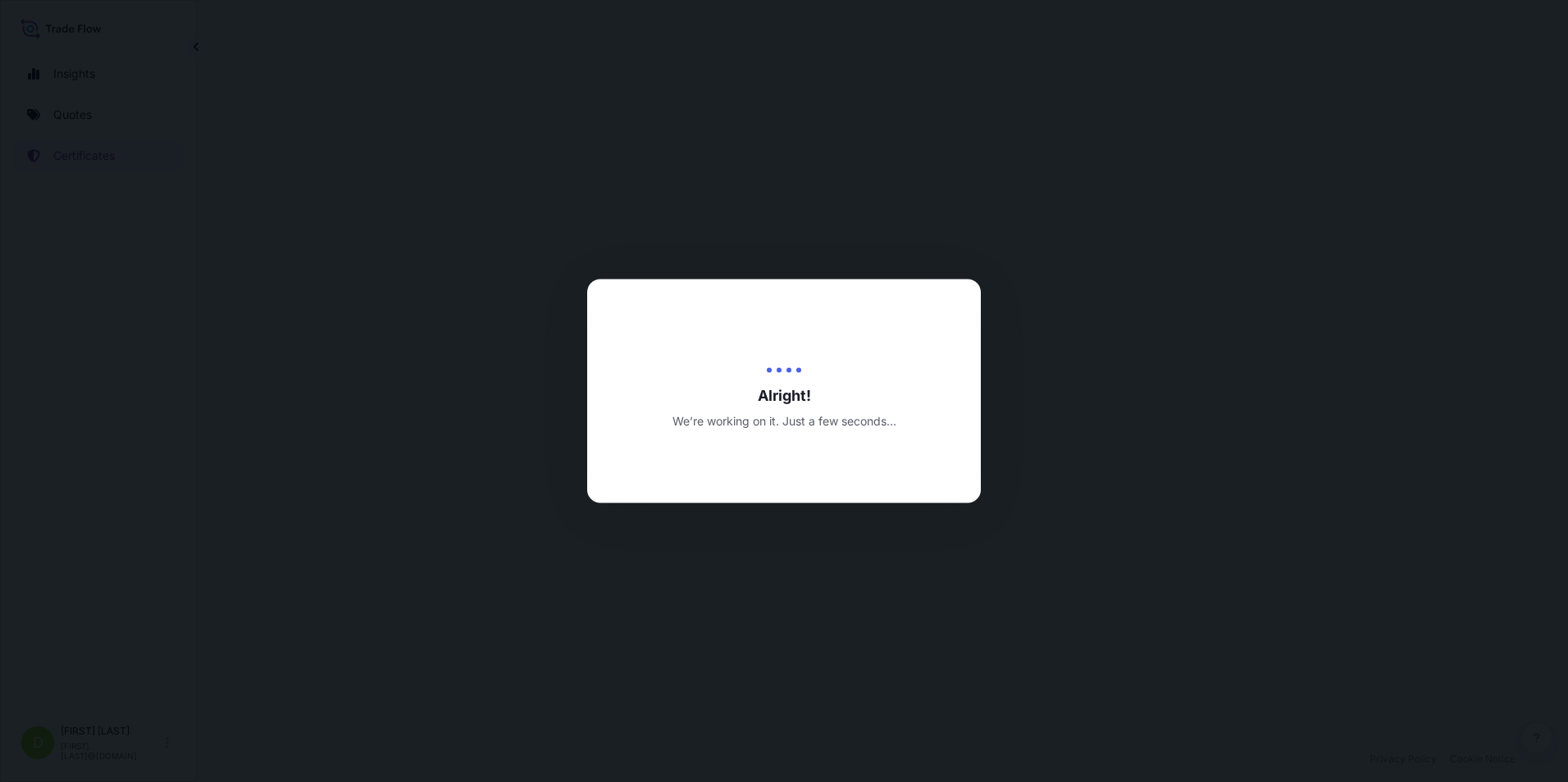 scroll, scrollTop: 0, scrollLeft: 0, axis: both 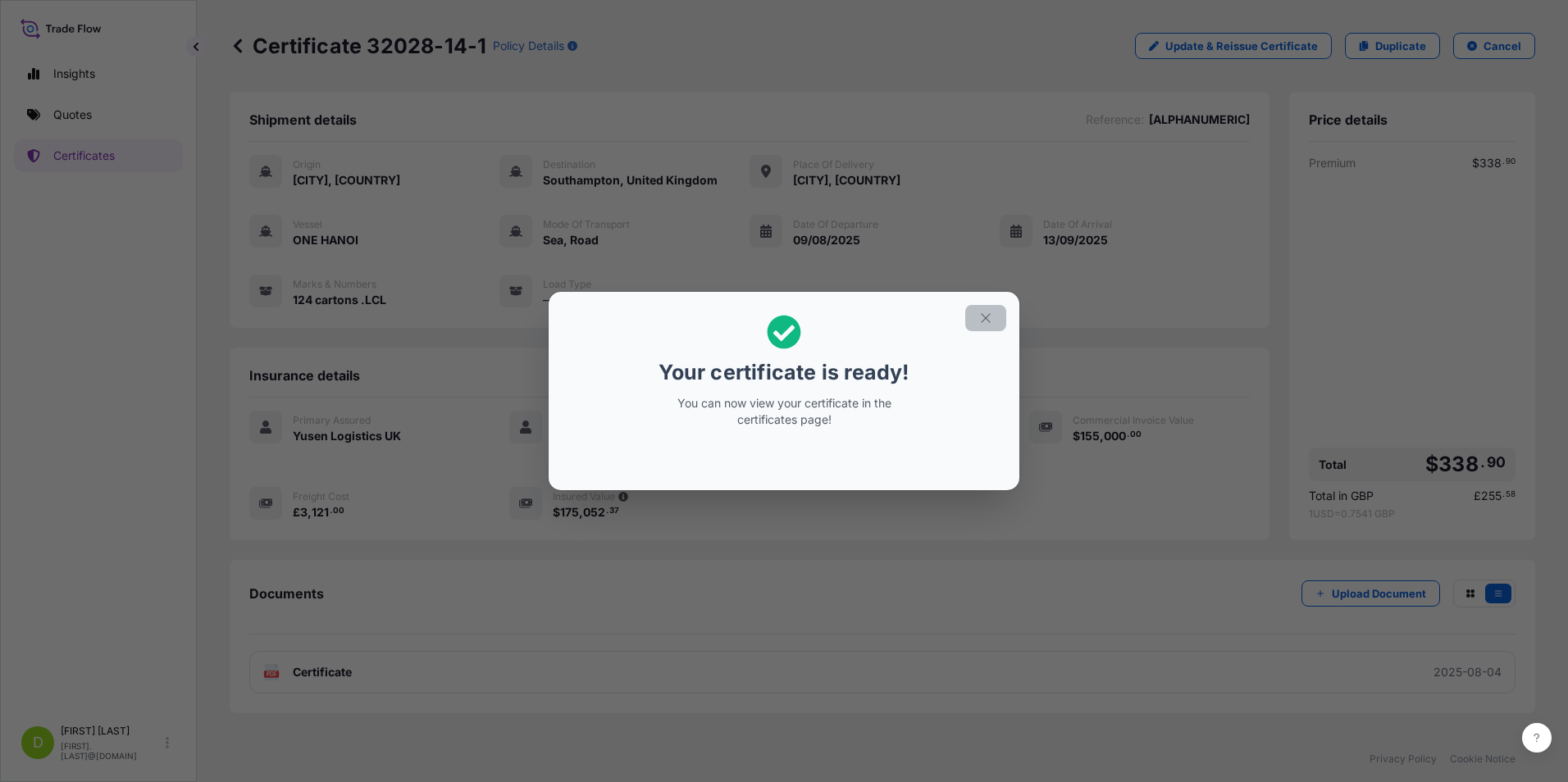 click 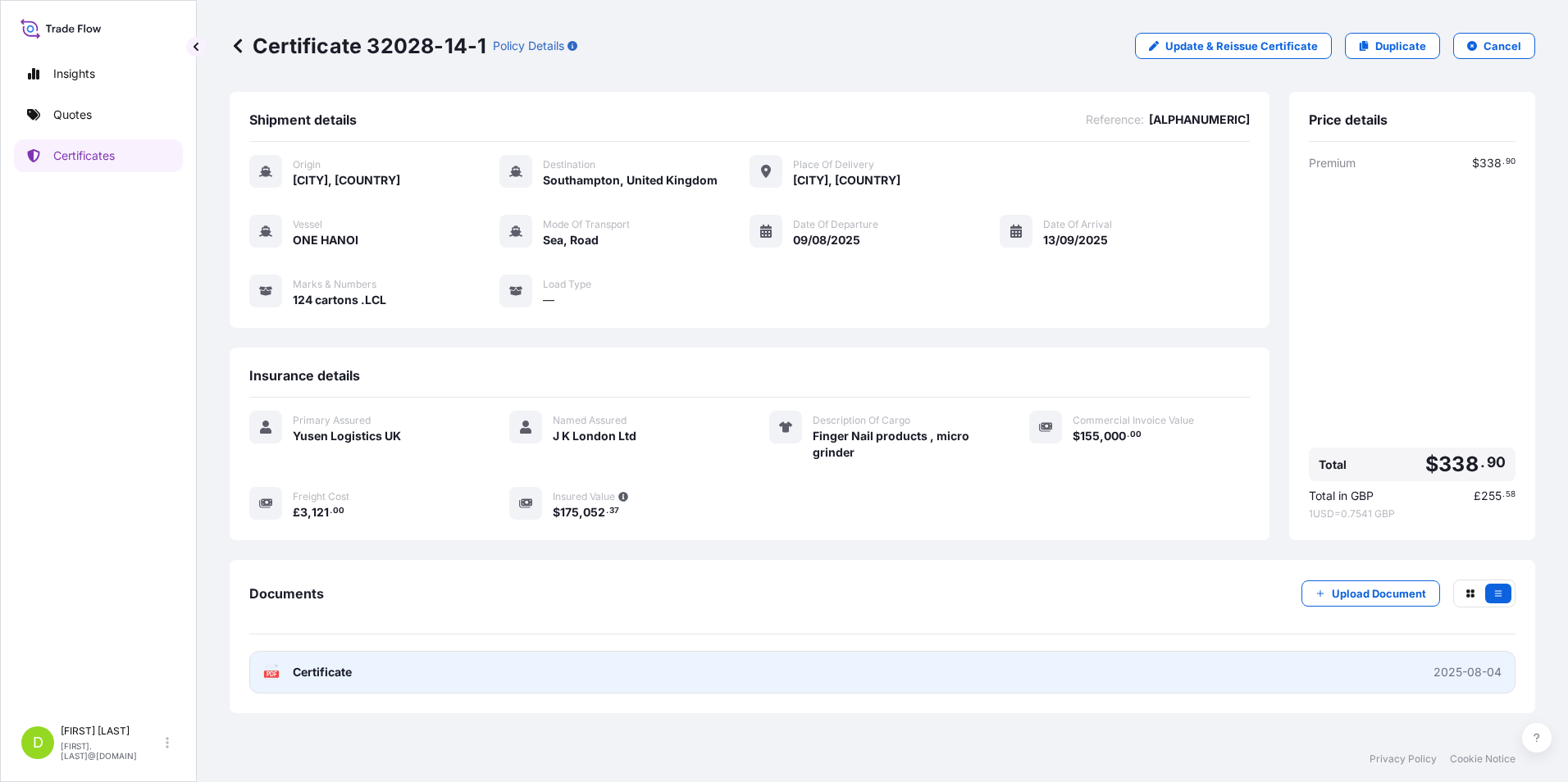 click on "PDF Certificate 2025-08-04" at bounding box center [882, 672] 